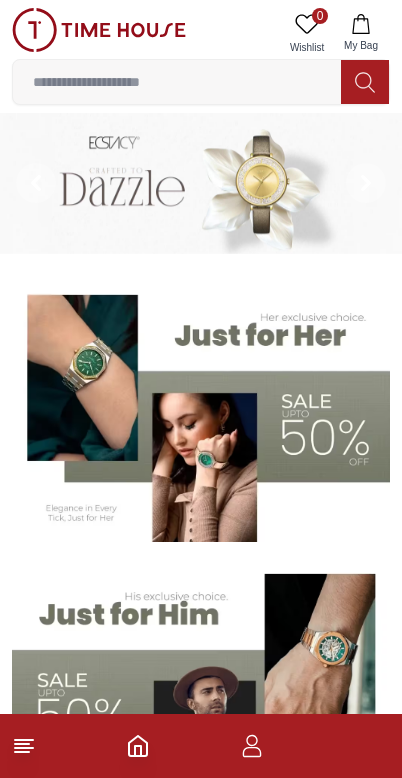 scroll, scrollTop: 0, scrollLeft: 0, axis: both 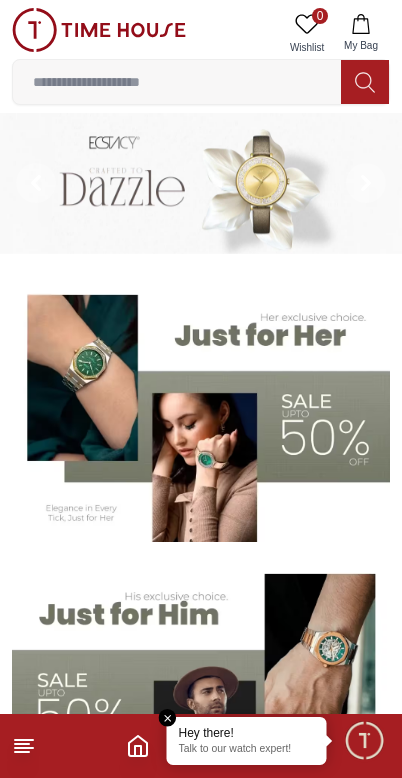 click on "Hey there! Talk to our watch expert!" at bounding box center (247, 741) 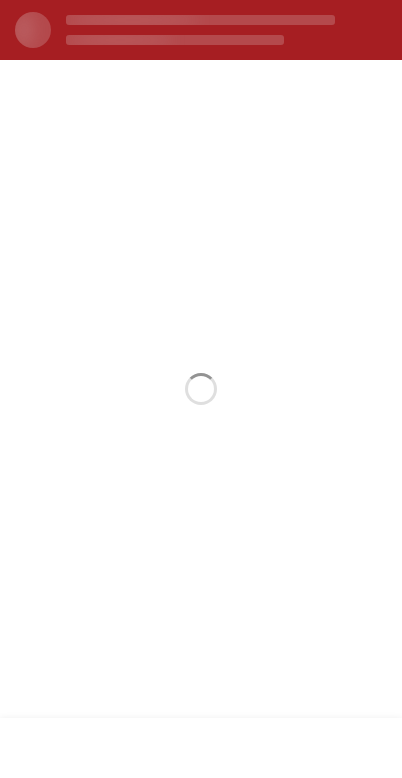 scroll, scrollTop: 0, scrollLeft: 0, axis: both 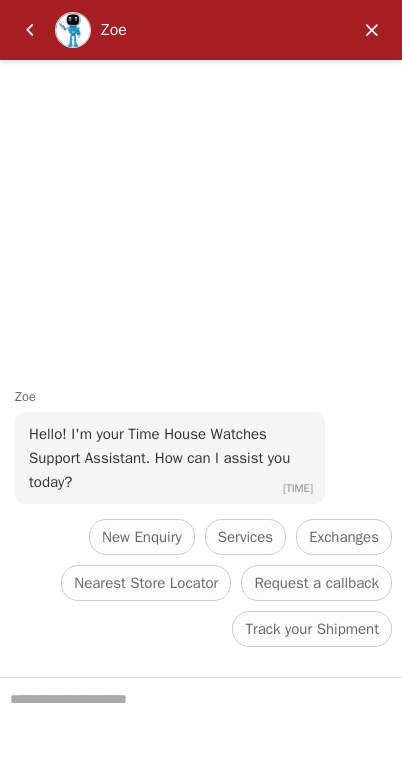 click at bounding box center [372, 30] 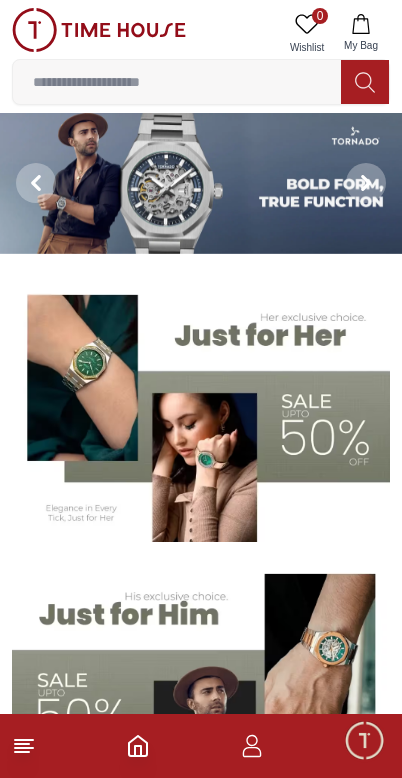 click 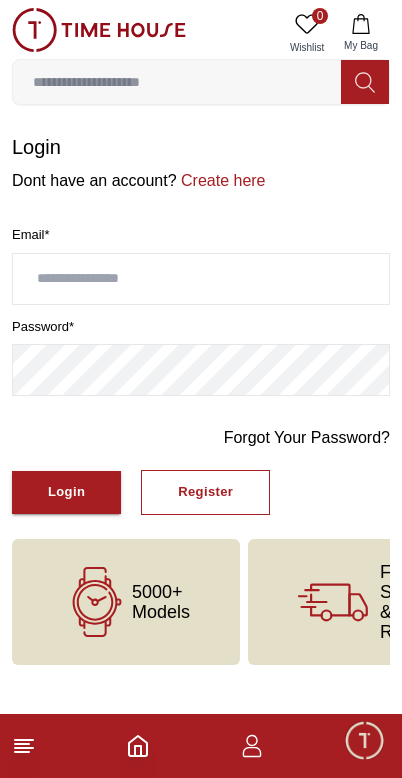 click on "Create here" at bounding box center [221, 180] 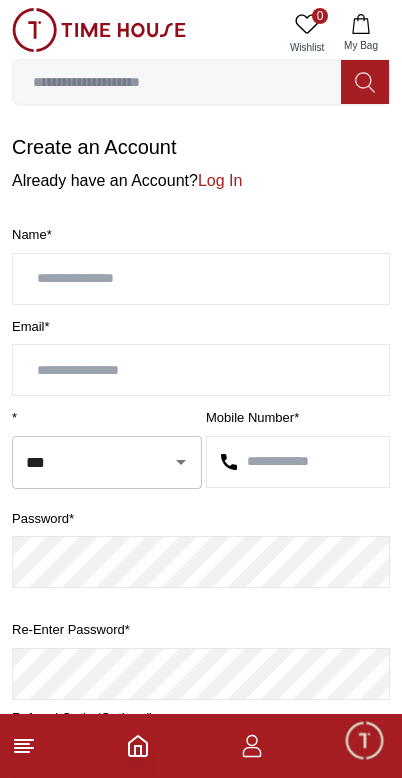 click at bounding box center [201, 279] 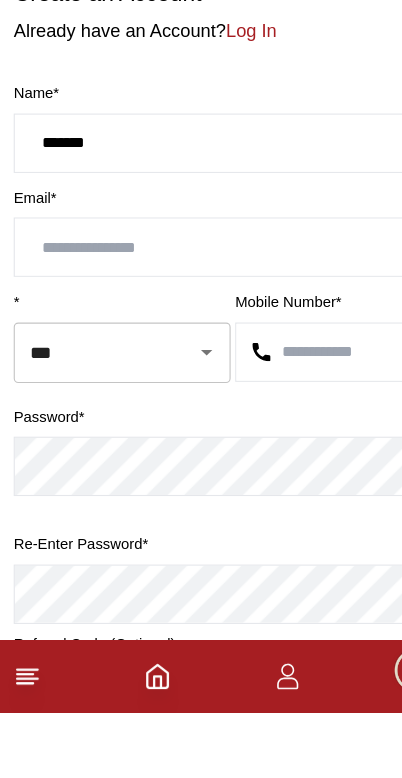 type on "*******" 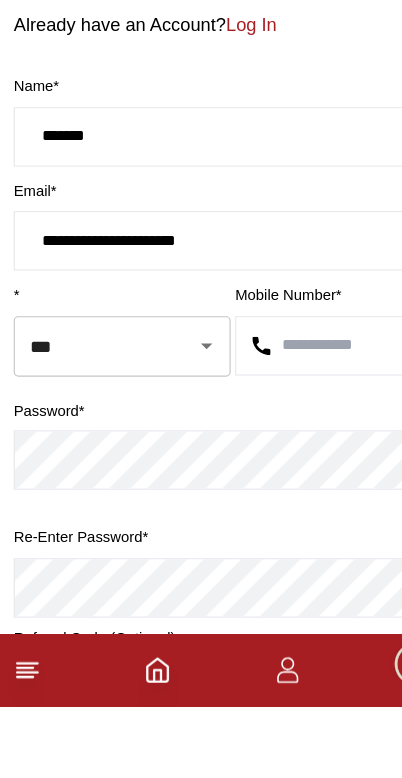 click 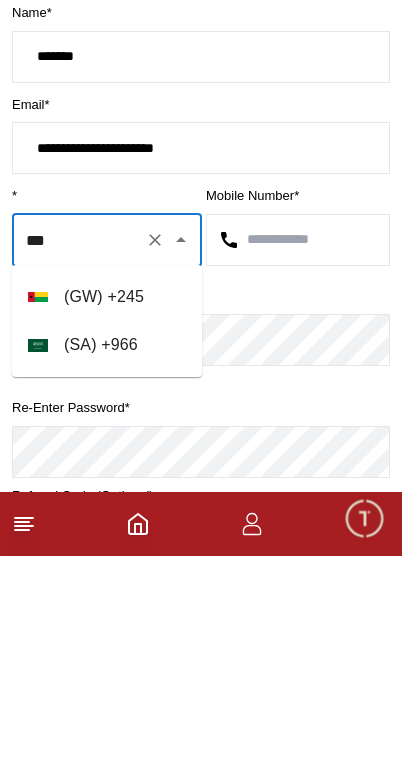 scroll, scrollTop: 0, scrollLeft: 0, axis: both 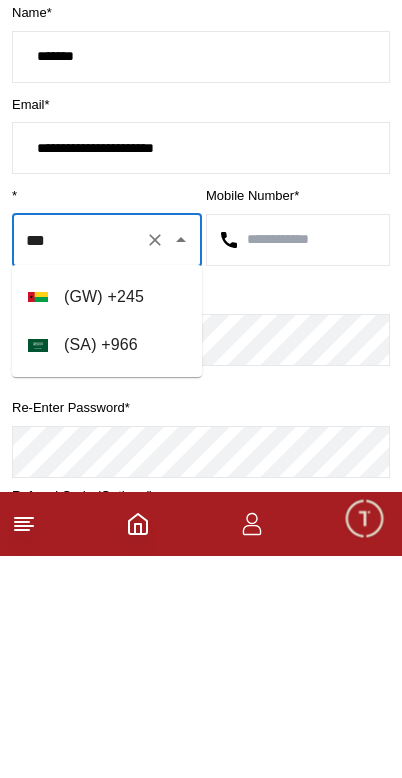 click on "( SA ) + 966" at bounding box center (107, 567) 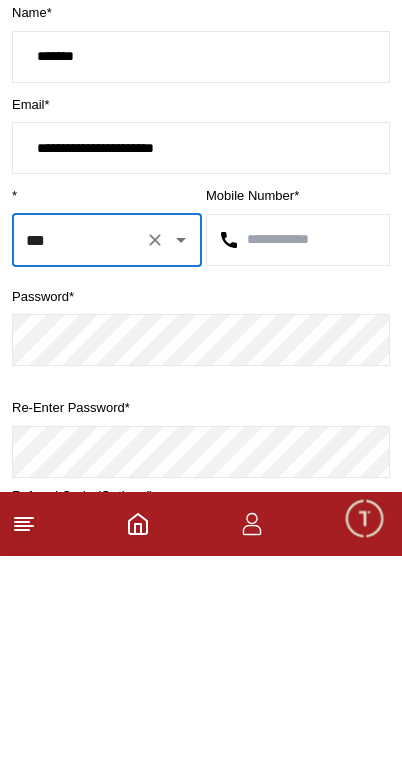 click at bounding box center (298, 462) 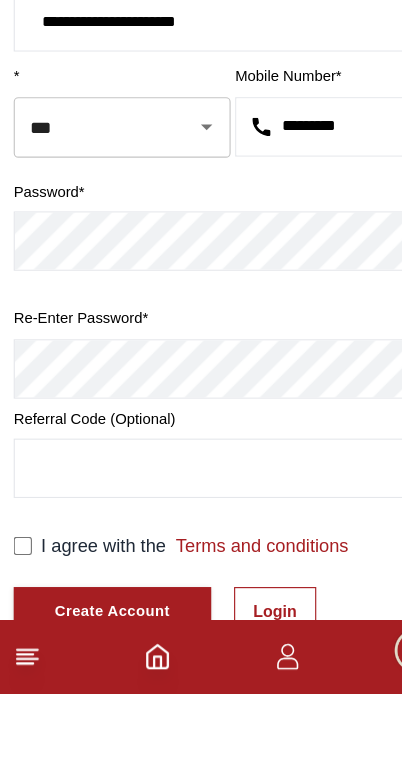 scroll, scrollTop: 254, scrollLeft: 0, axis: vertical 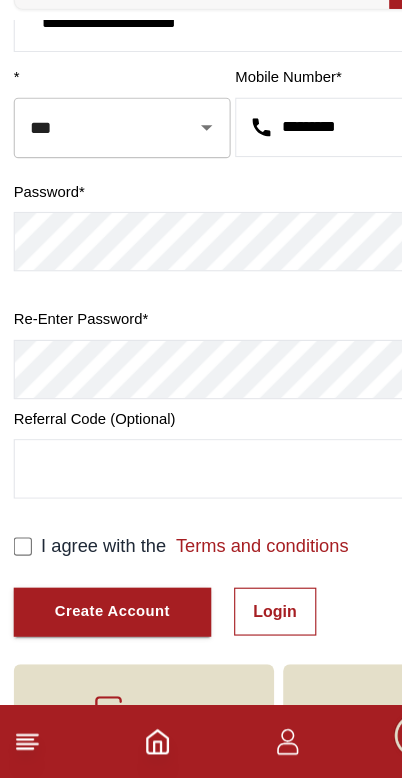 click on "Create Account" at bounding box center [98, 632] 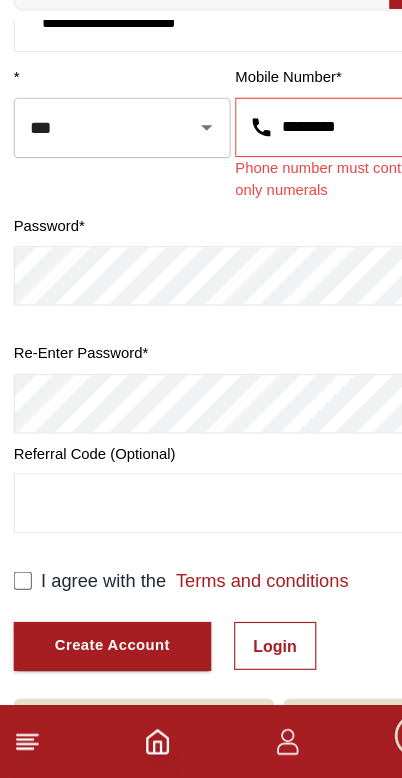 click on "*********" at bounding box center [298, 208] 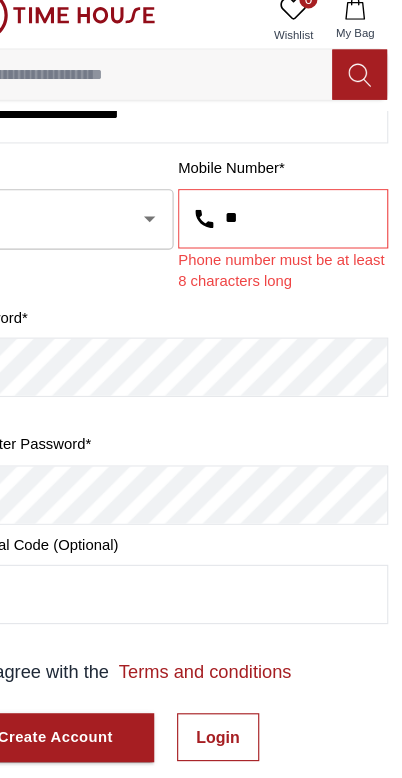 type on "*" 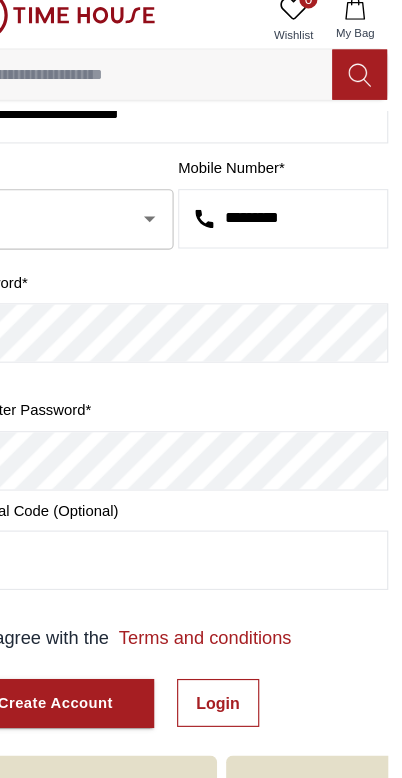 type on "*********" 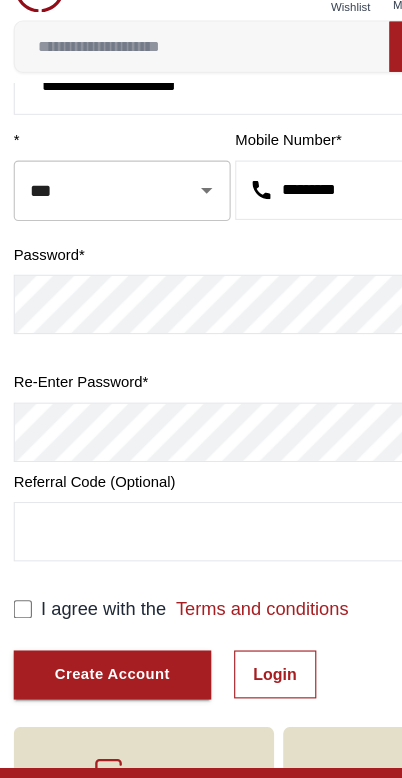 click on "Create Account" at bounding box center [98, 632] 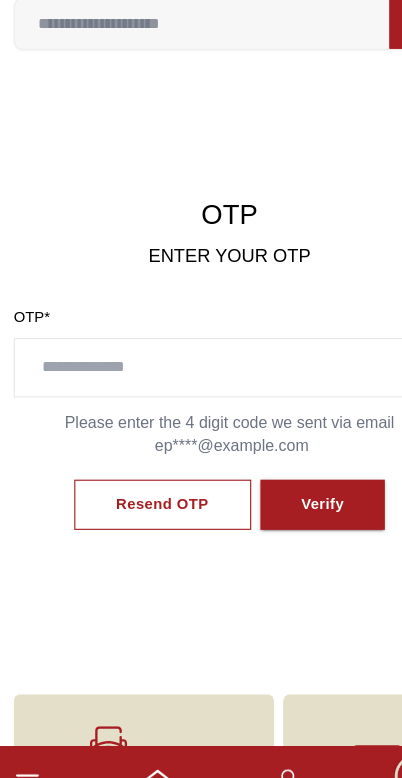 scroll, scrollTop: 96, scrollLeft: 0, axis: vertical 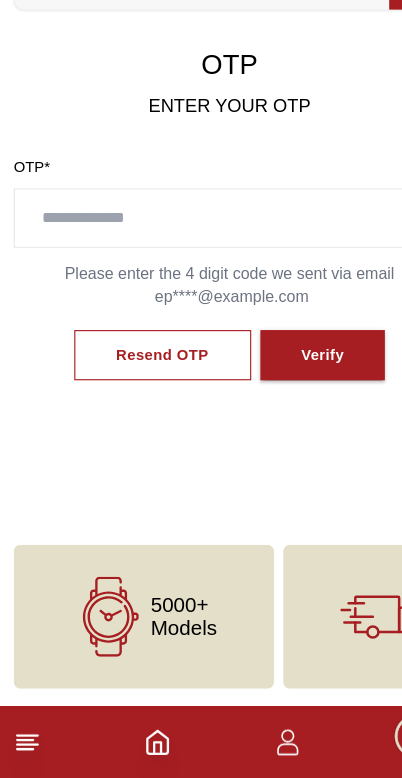 click 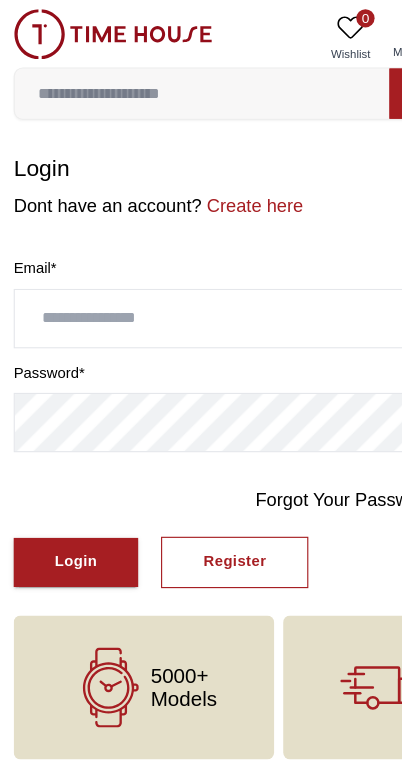 click on "Register" at bounding box center (205, 492) 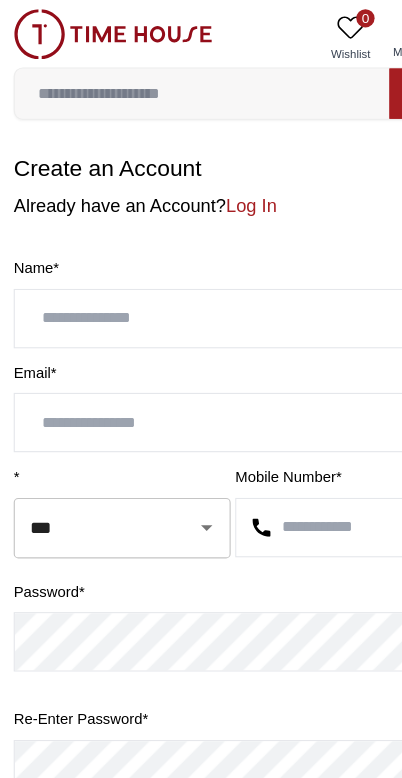 click at bounding box center (201, 279) 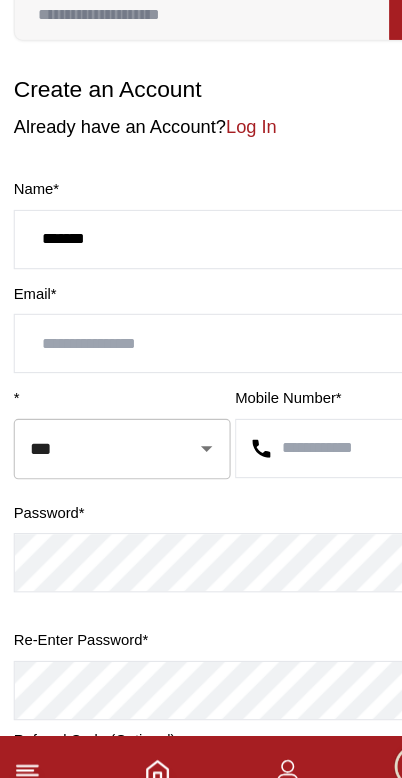 type on "*******" 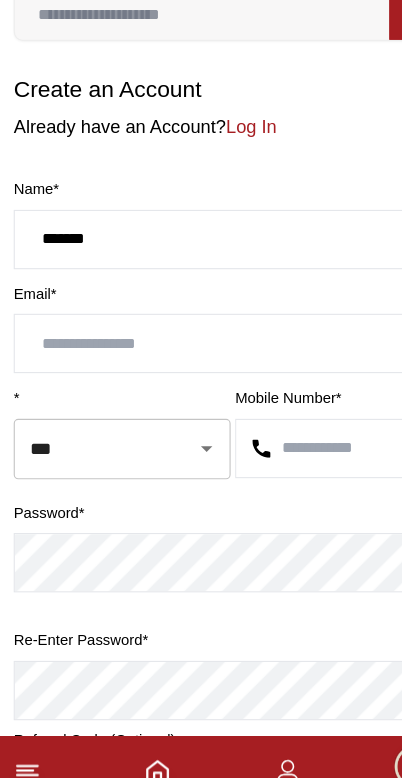 click at bounding box center (201, 370) 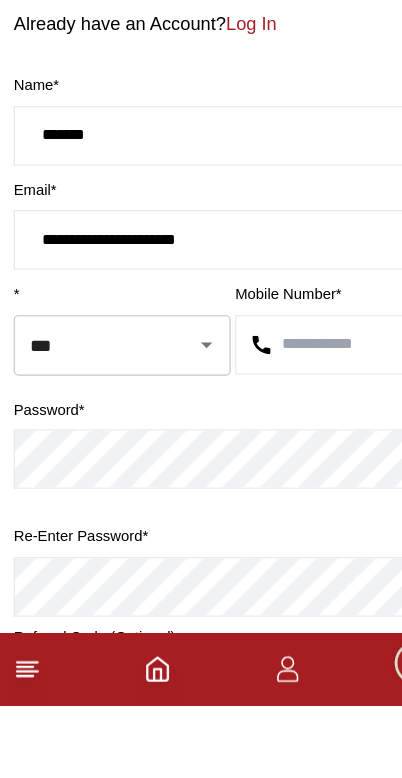 type on "**********" 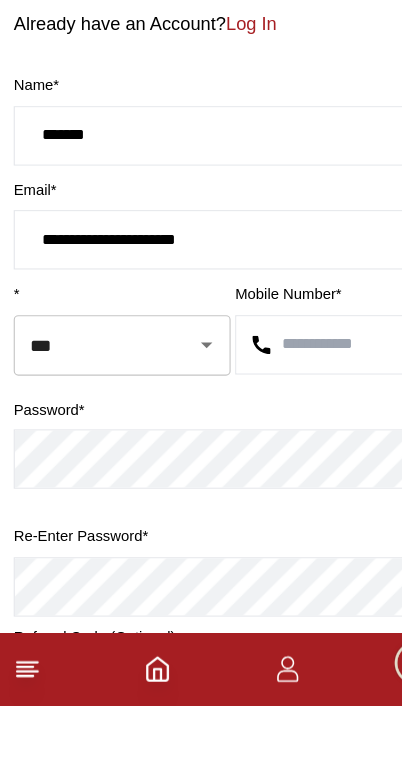 click at bounding box center (298, 462) 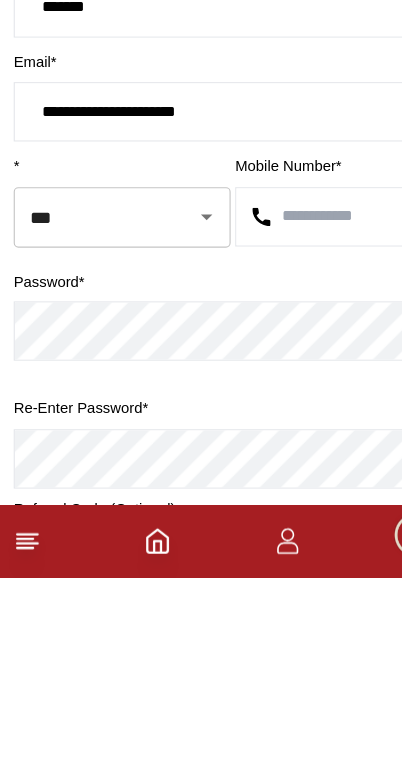 click 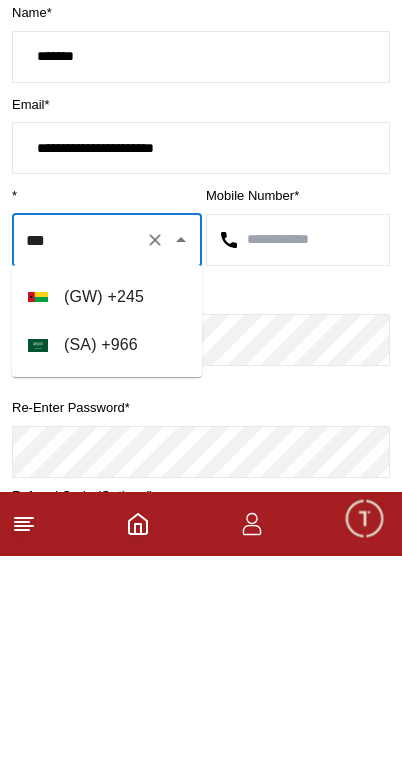 click on "( SA ) + 966" at bounding box center [107, 567] 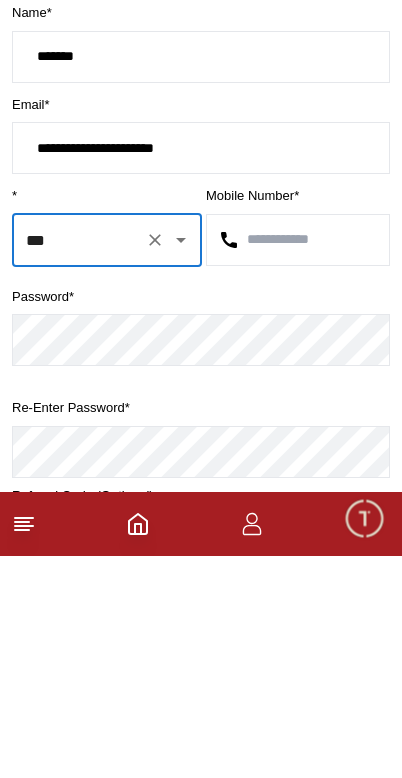 type on "***" 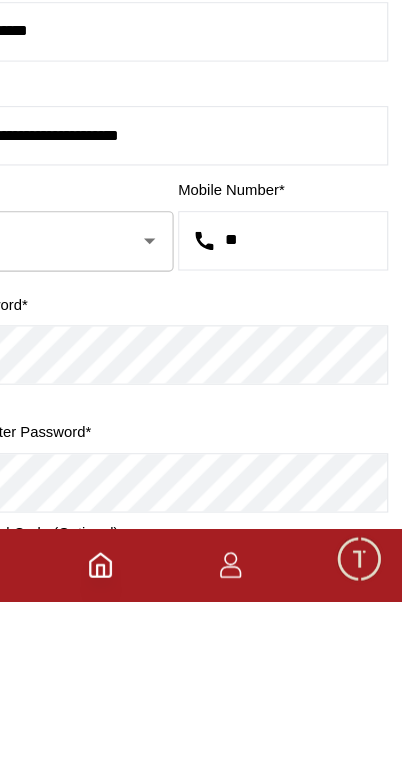 type on "*" 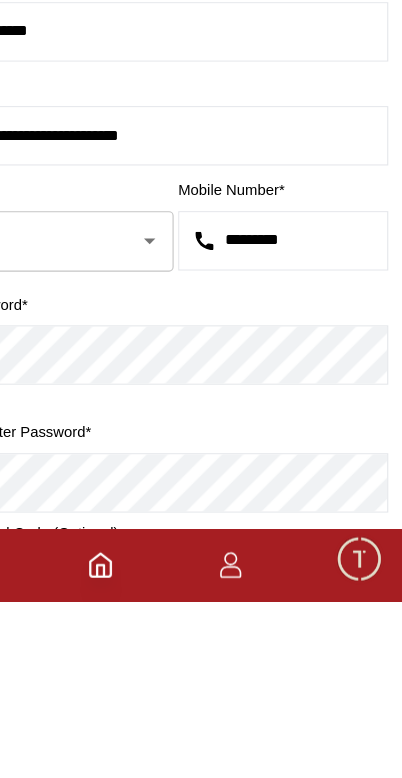 scroll, scrollTop: 154, scrollLeft: 0, axis: vertical 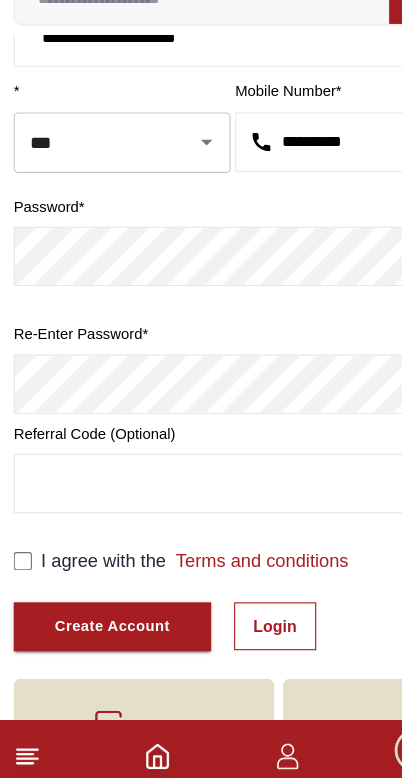 click on "**********" at bounding box center [298, 208] 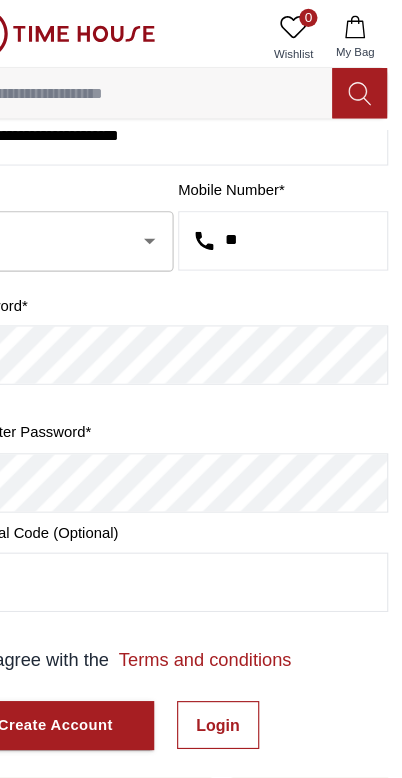type on "*" 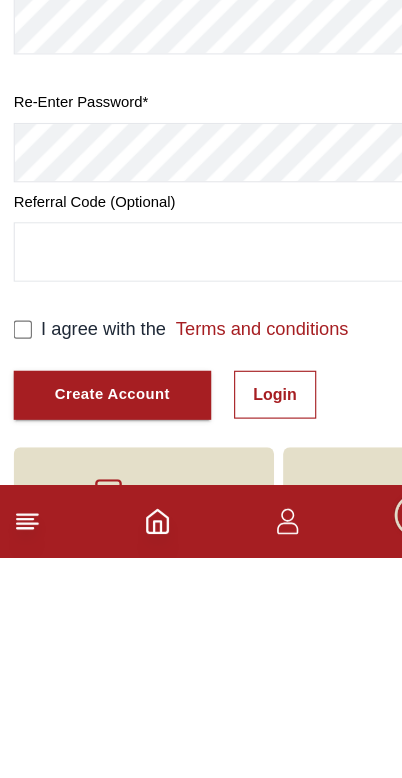 type on "*********" 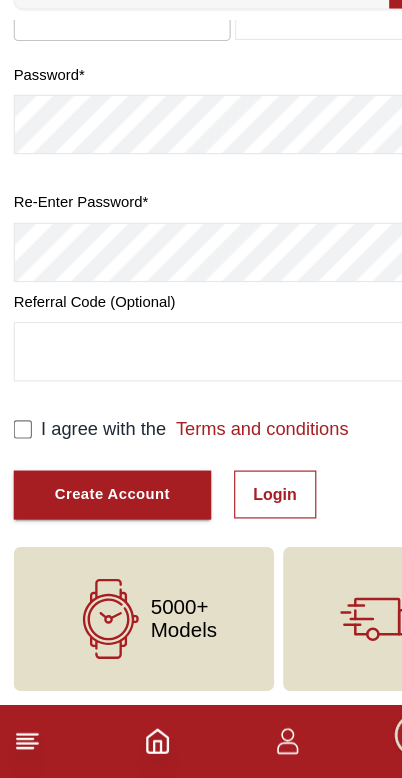 click on "Create Account" at bounding box center [98, 530] 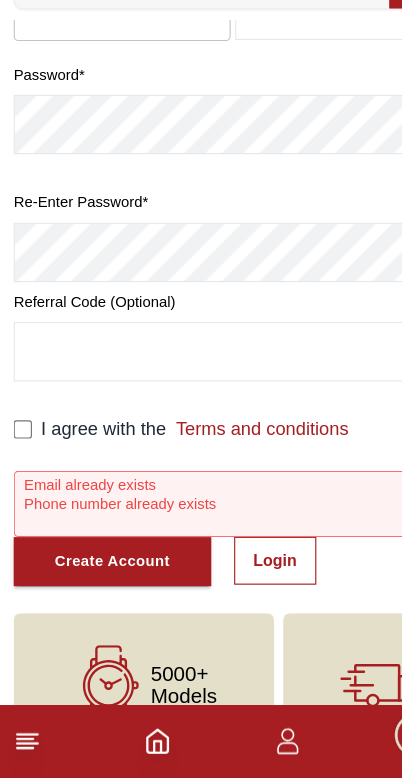 click on "Login" at bounding box center (241, 588) 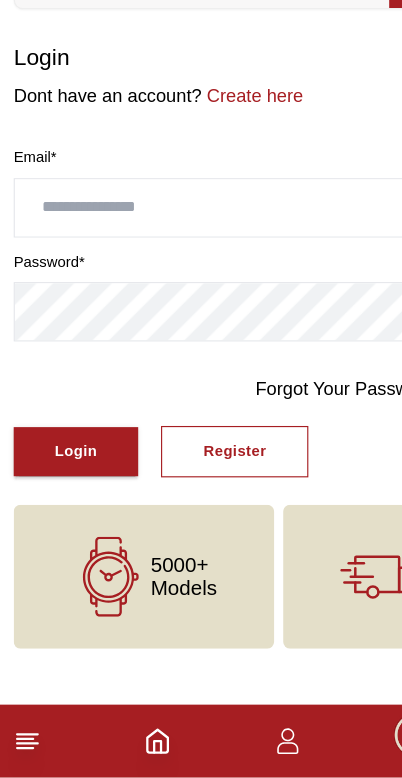 scroll, scrollTop: 0, scrollLeft: 0, axis: both 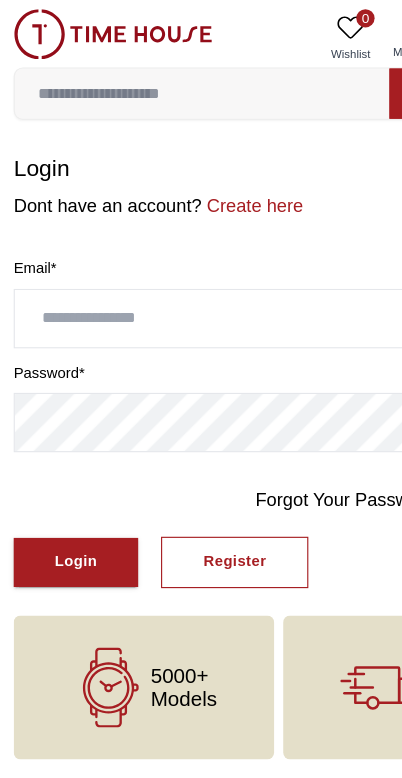 click on "Register" at bounding box center [205, 492] 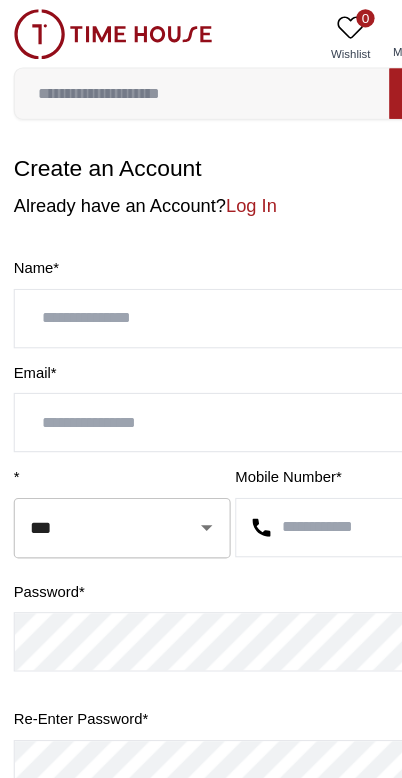 click at bounding box center [201, 279] 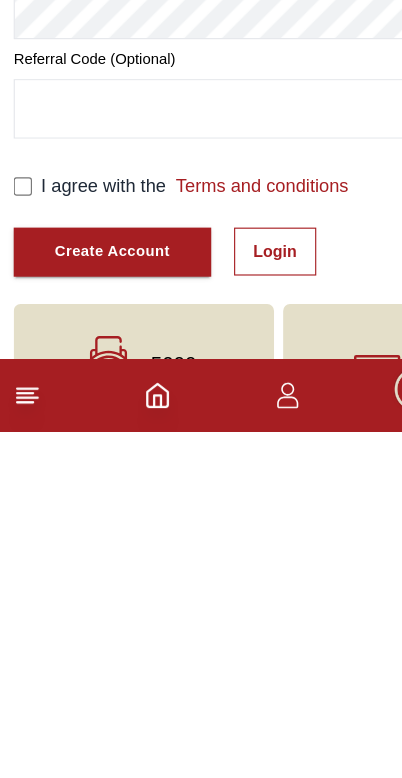 scroll, scrollTop: 284, scrollLeft: 0, axis: vertical 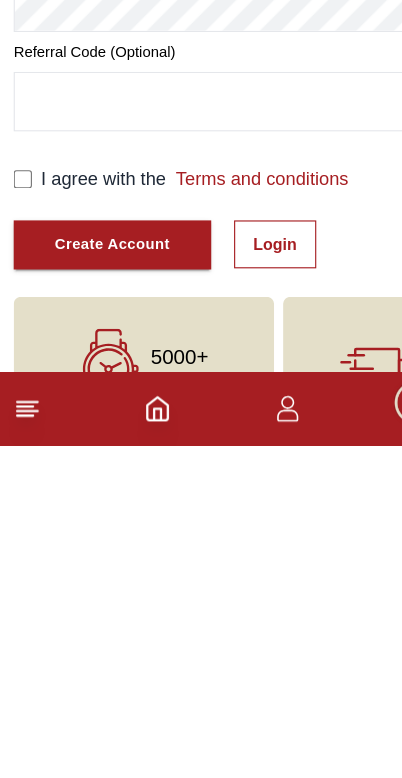 click on "Login" at bounding box center (241, 602) 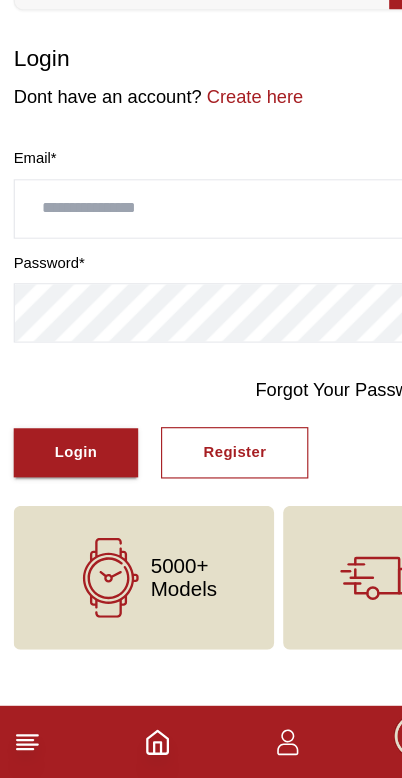 click 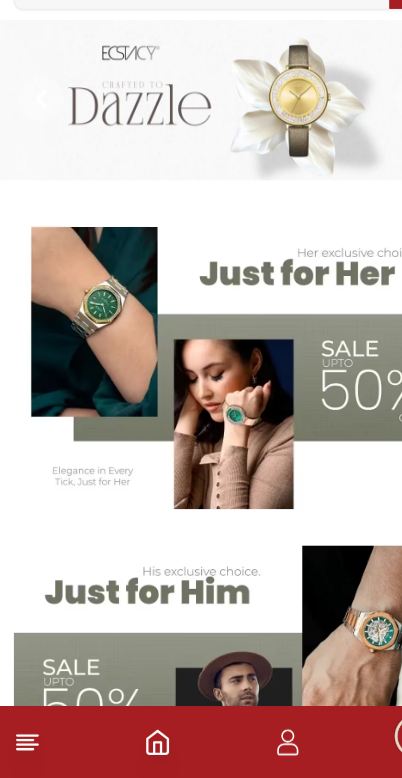 click 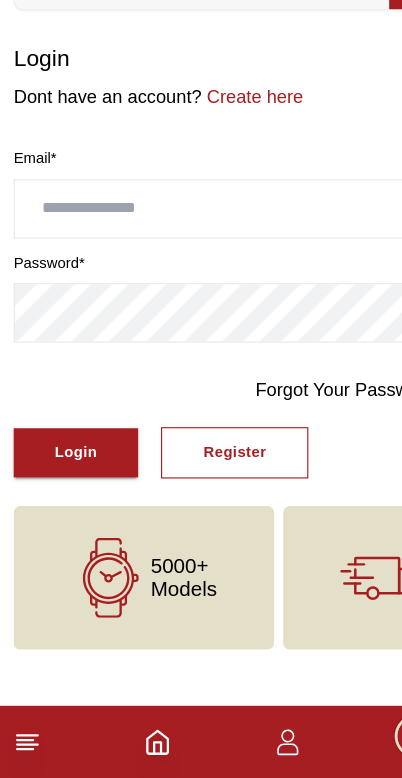 click at bounding box center (201, 279) 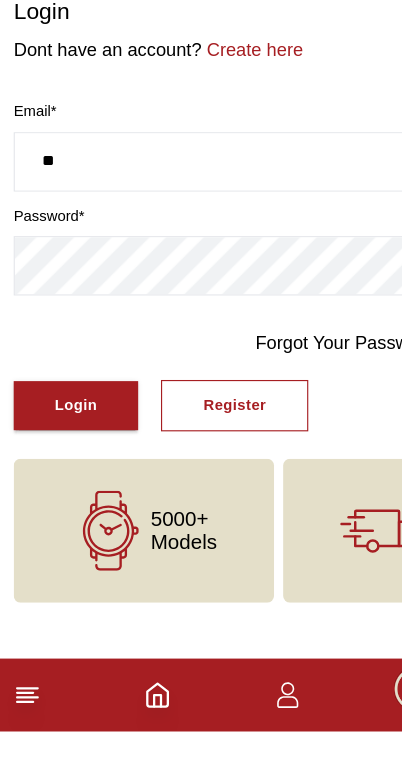type on "*" 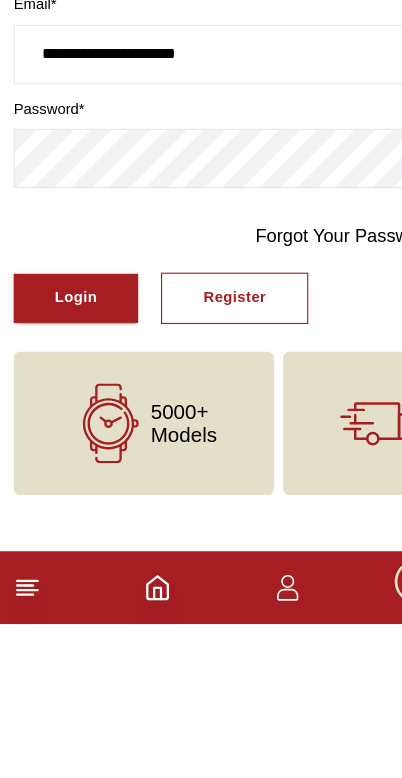 type on "**********" 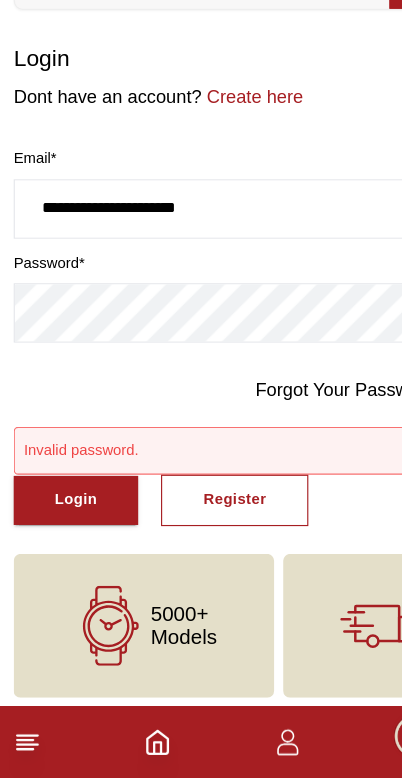 click on "Forgot Your Password?" at bounding box center [307, 438] 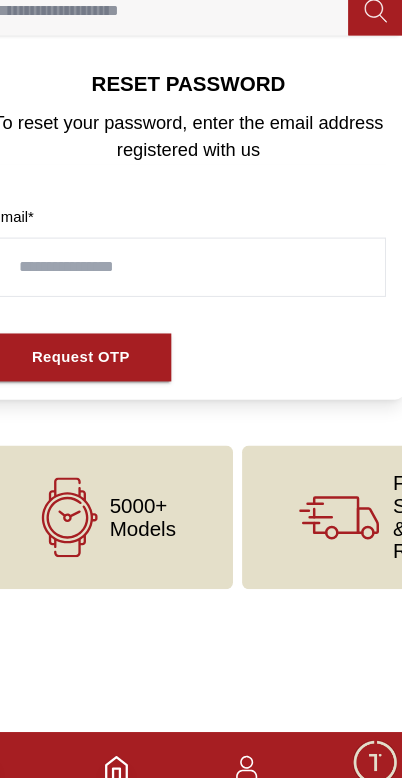 click at bounding box center [201, 307] 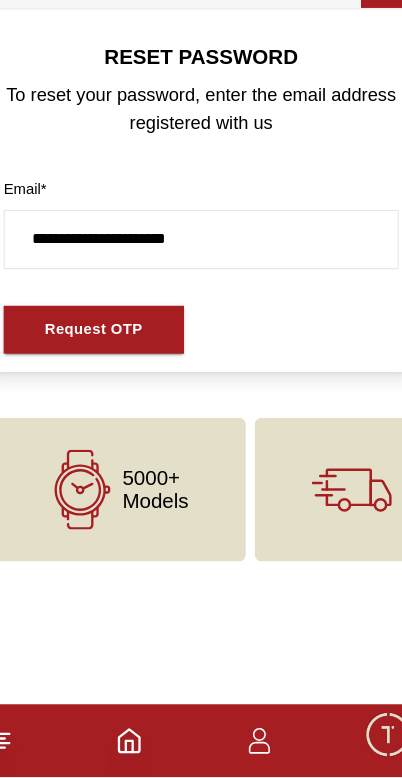 type on "**********" 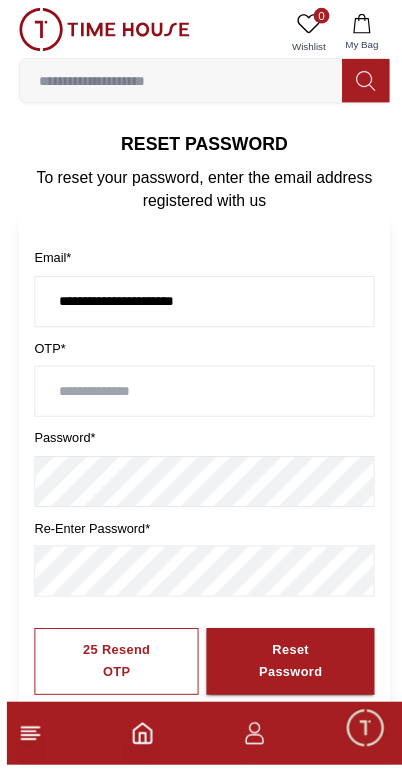 scroll, scrollTop: 30, scrollLeft: 0, axis: vertical 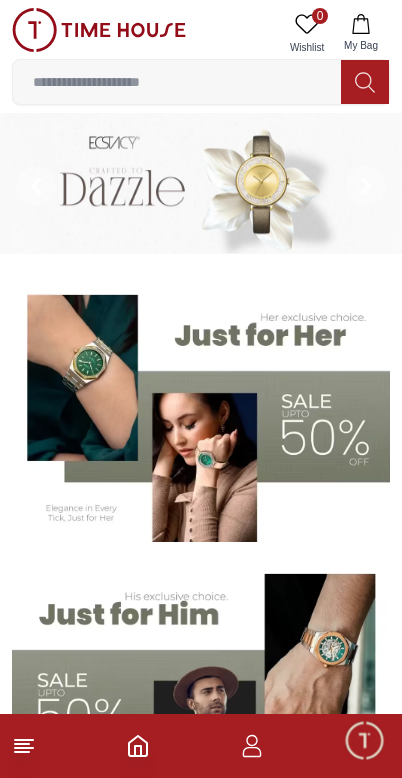 click 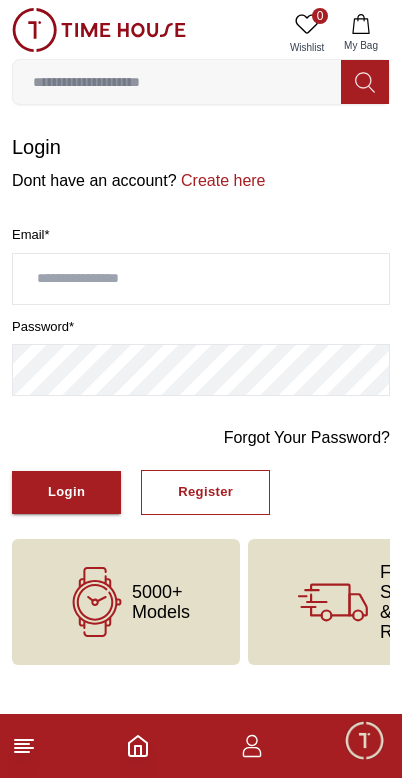 click on "Forgot Your Password?" at bounding box center [307, 438] 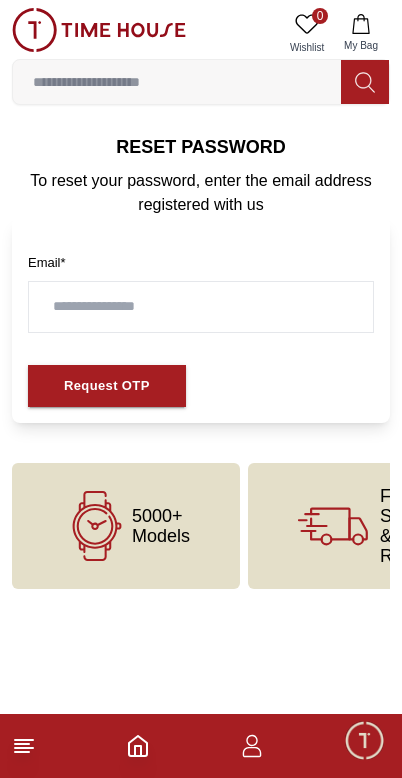 click at bounding box center [201, 307] 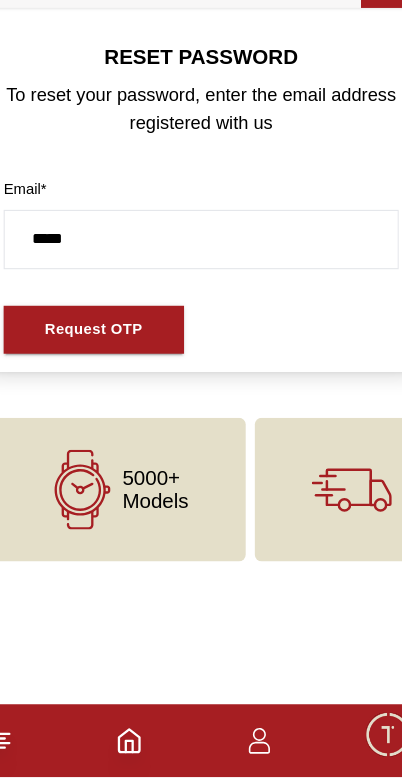 scroll, scrollTop: 0, scrollLeft: 0, axis: both 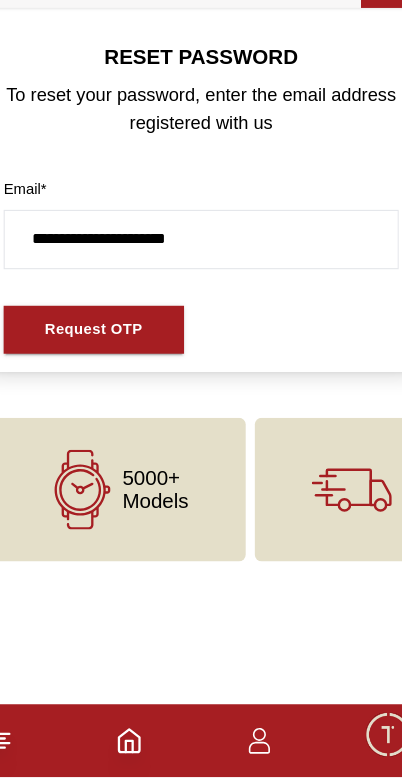 type on "**********" 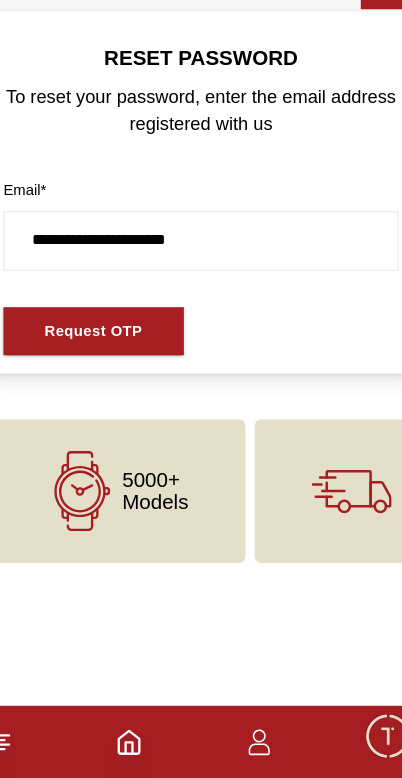 click on "Request OTP" at bounding box center (107, 386) 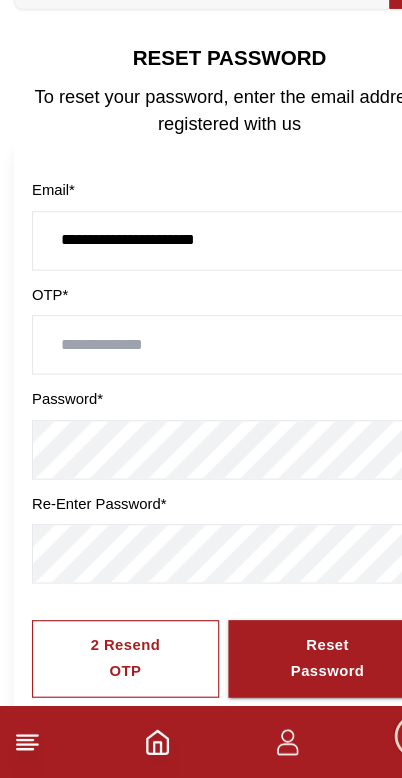click at bounding box center [201, 398] 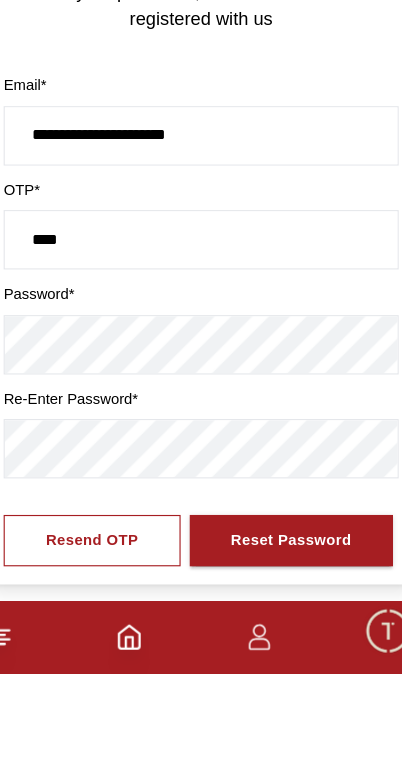 type on "****" 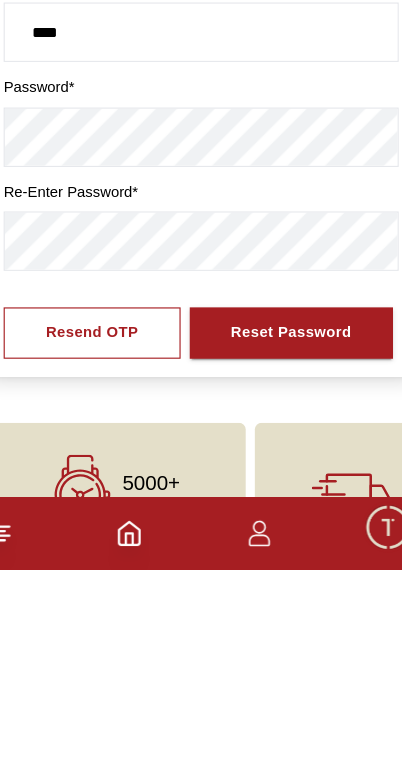 click on "Reset Password" at bounding box center [280, 570] 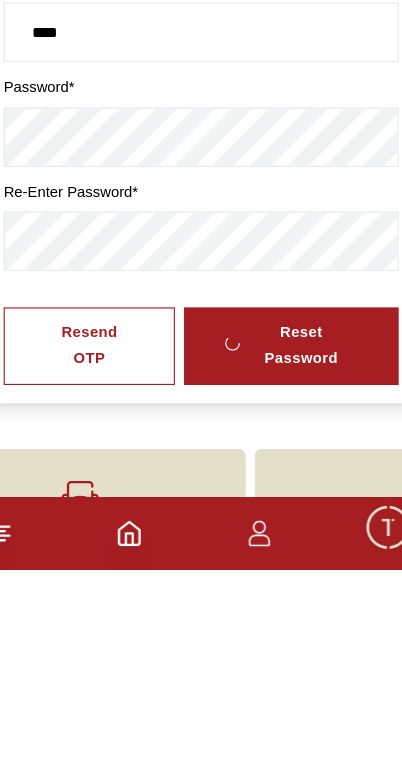 scroll, scrollTop: 165, scrollLeft: 0, axis: vertical 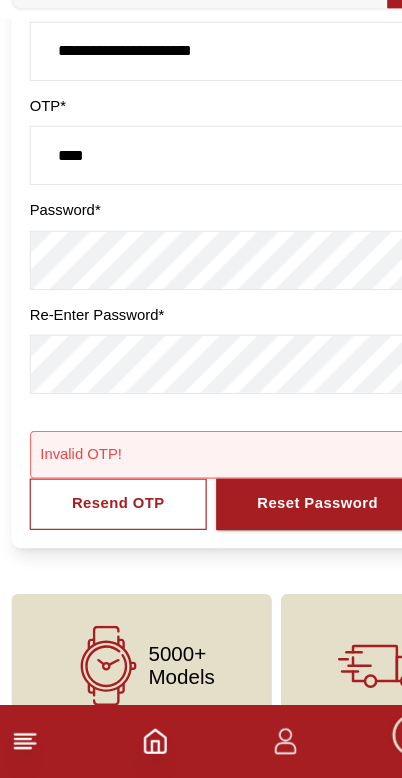 click on "Resend OTP" at bounding box center (105, 538) 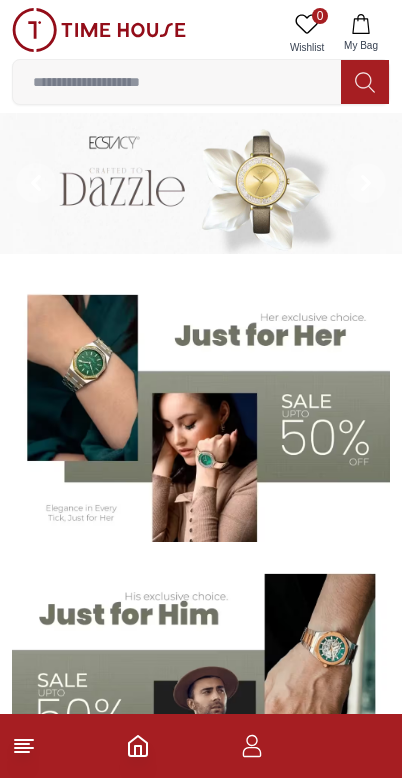 scroll, scrollTop: 0, scrollLeft: 0, axis: both 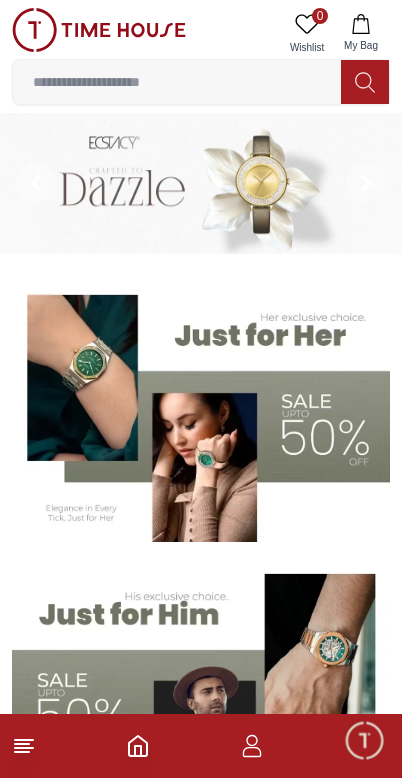 click 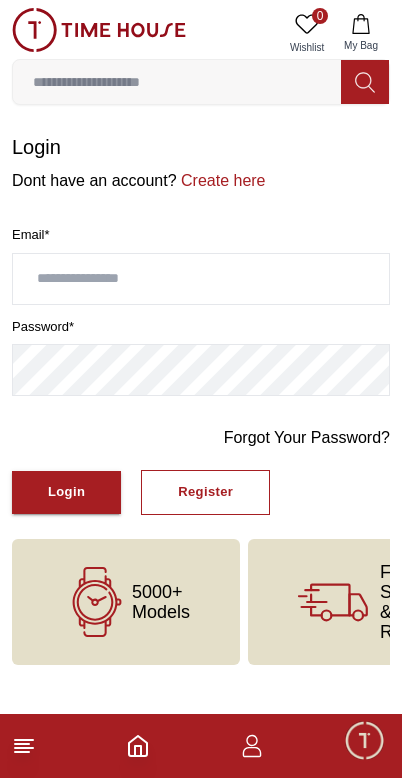 click at bounding box center (201, 279) 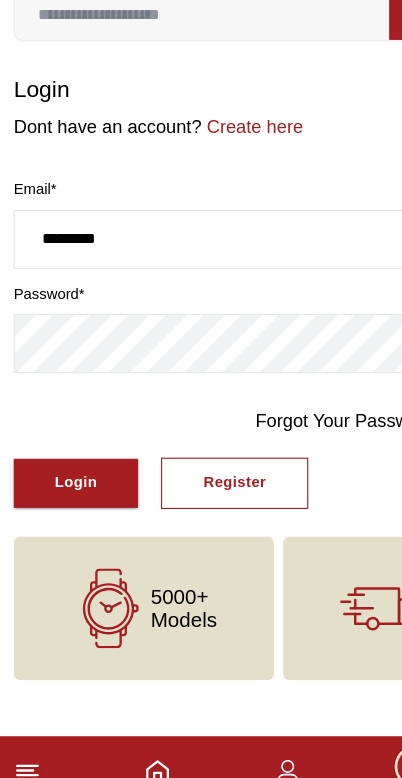scroll, scrollTop: 0, scrollLeft: 0, axis: both 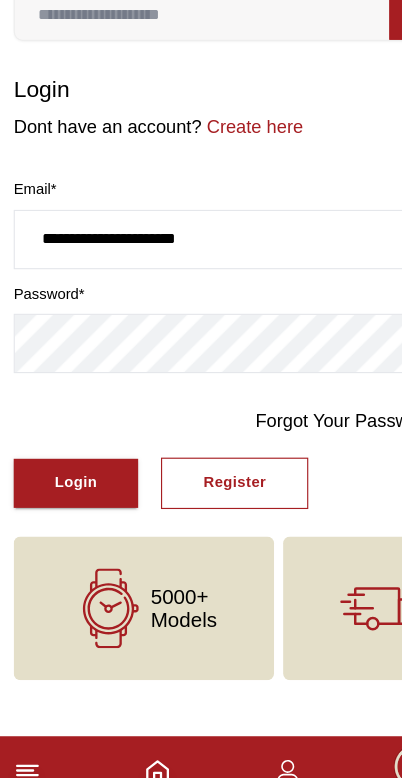 type on "**********" 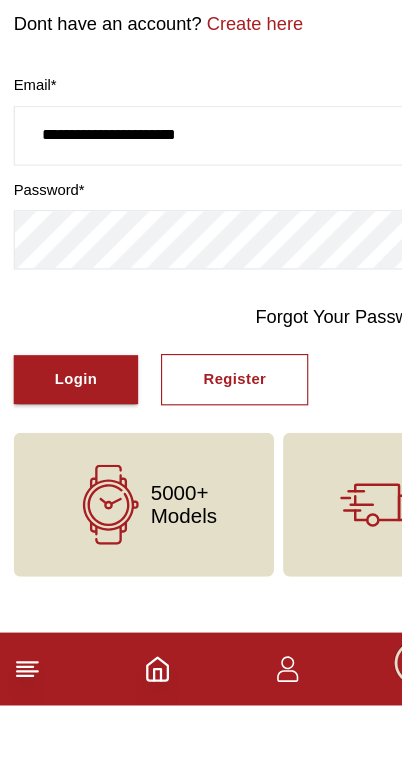 click on "Login" at bounding box center (66, 492) 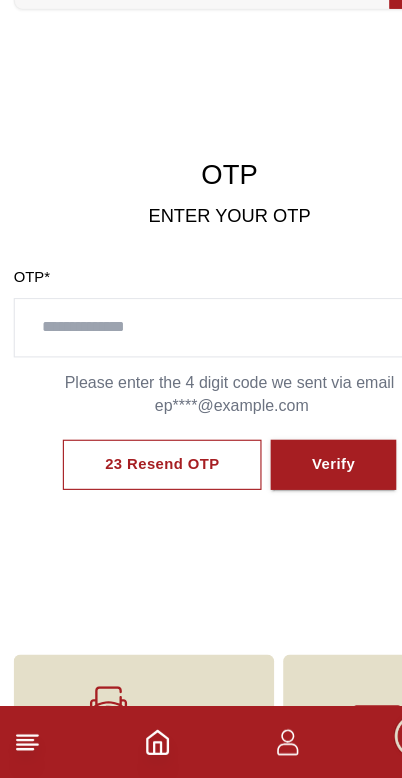 click at bounding box center (201, 383) 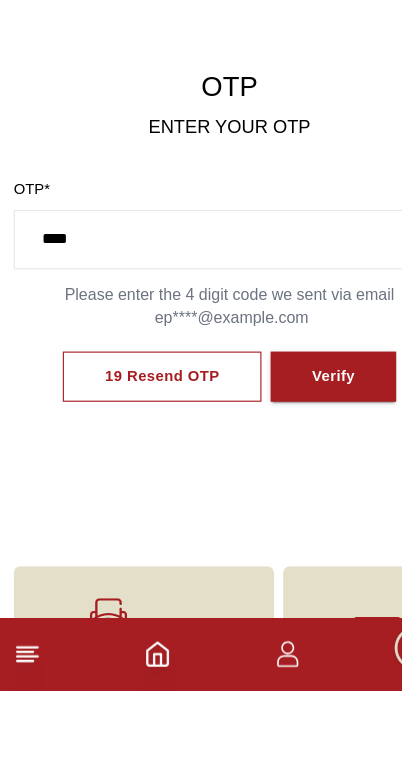 type on "****" 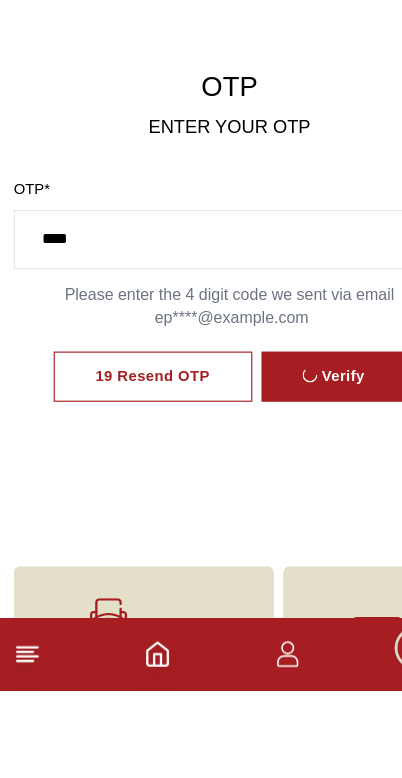 scroll, scrollTop: 76, scrollLeft: 0, axis: vertical 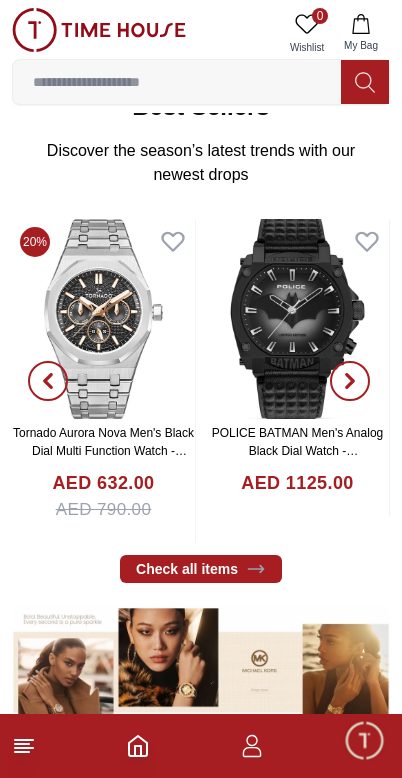 click 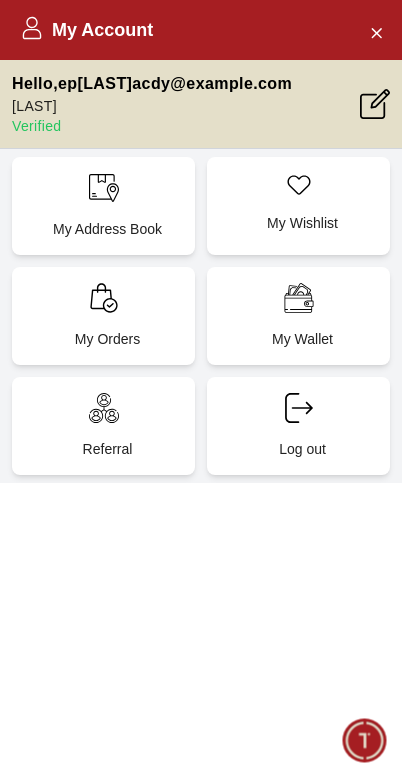 scroll, scrollTop: 0, scrollLeft: 0, axis: both 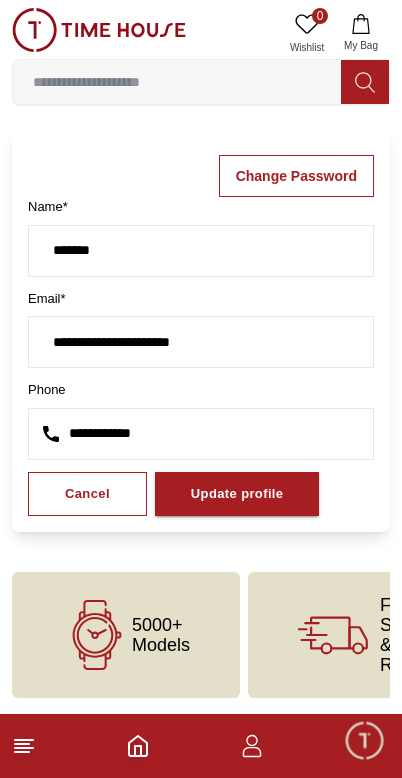 click 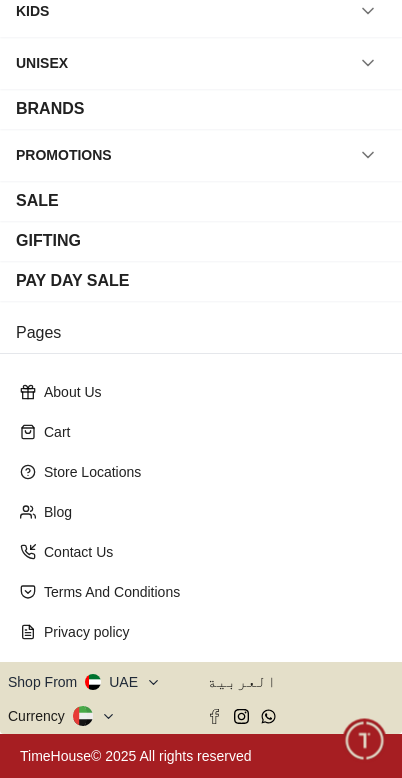 scroll, scrollTop: 195, scrollLeft: 0, axis: vertical 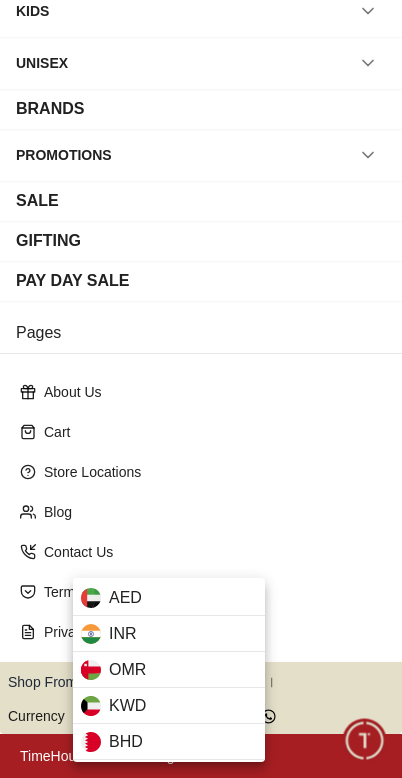 click on "AED" at bounding box center (169, 598) 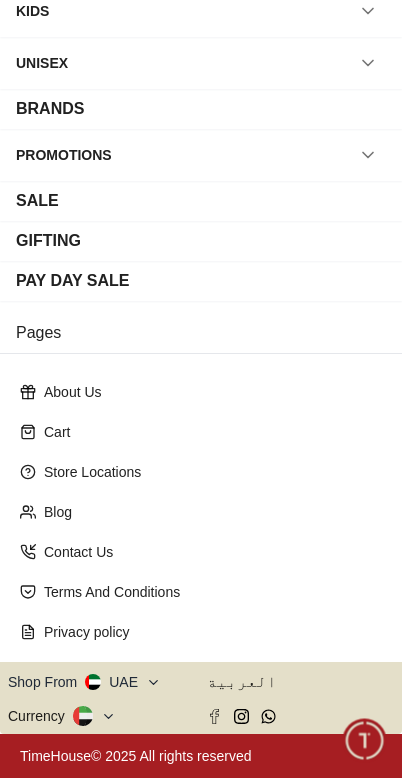 click 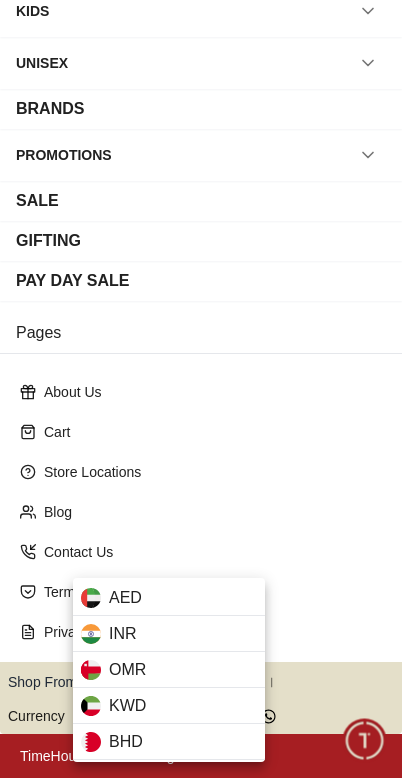 click at bounding box center (201, 389) 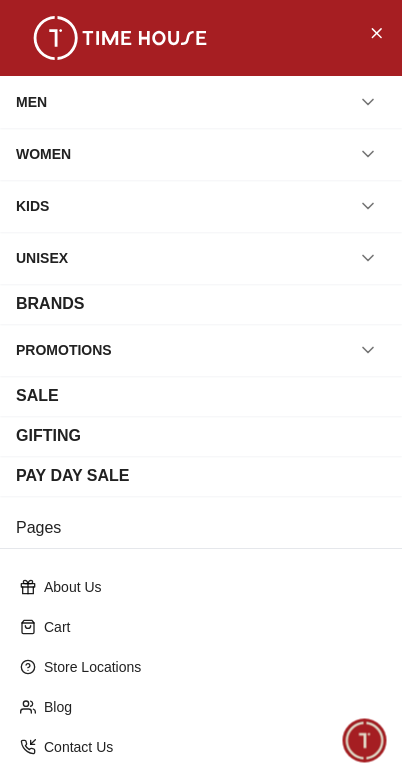 scroll, scrollTop: 0, scrollLeft: 0, axis: both 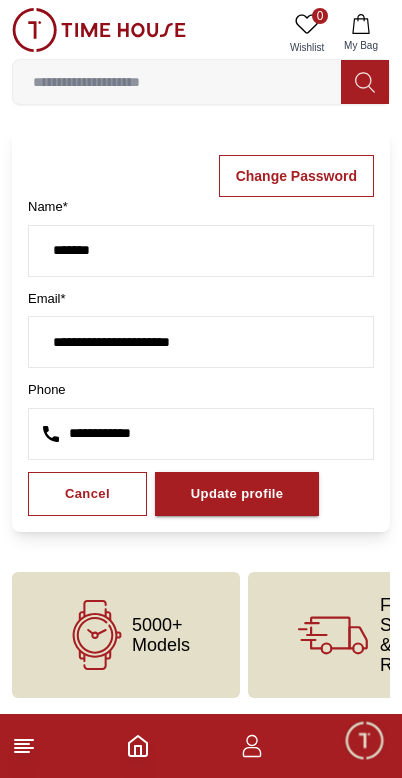 click 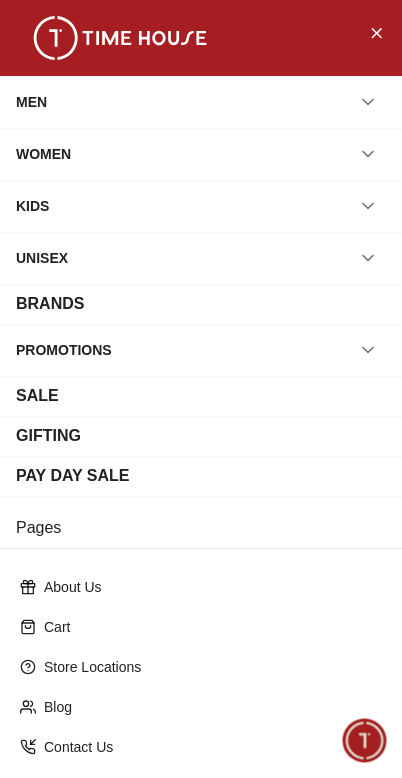 click at bounding box center [376, 32] 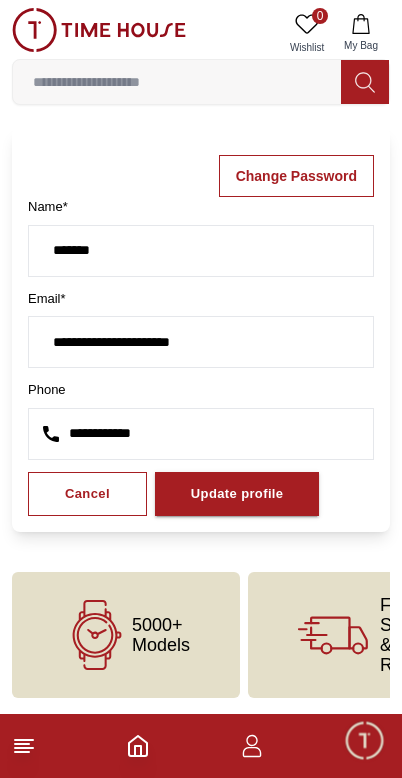 click 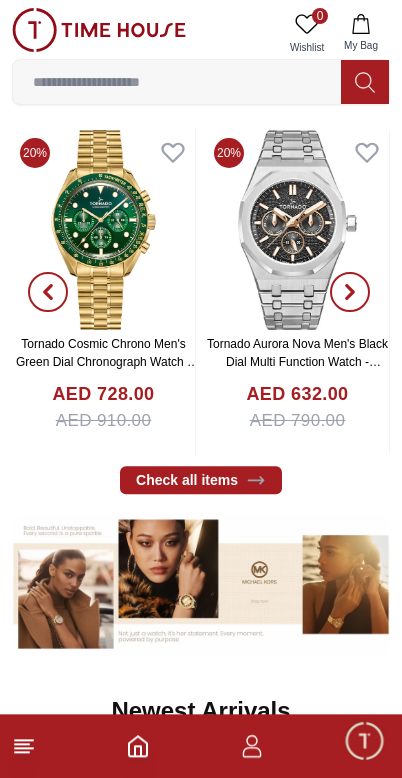 scroll, scrollTop: 851, scrollLeft: 0, axis: vertical 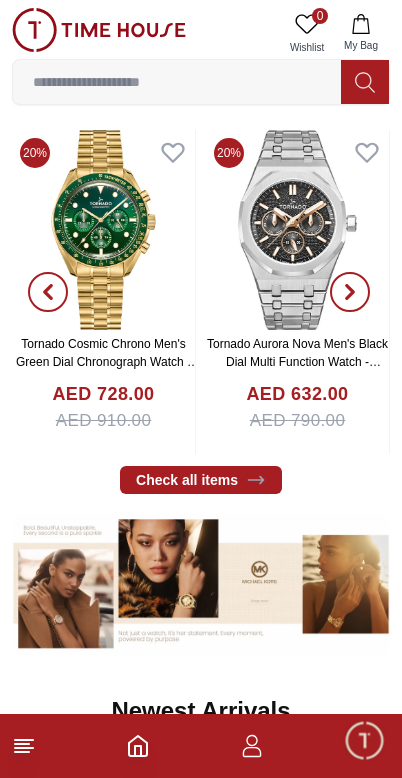 click at bounding box center (297, 230) 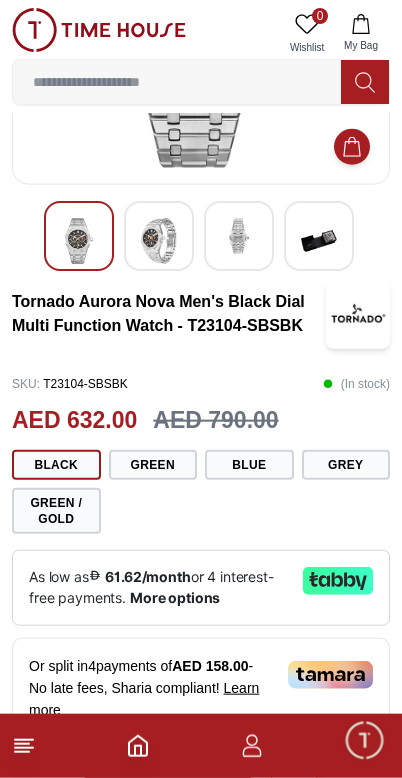 scroll, scrollTop: 240, scrollLeft: 0, axis: vertical 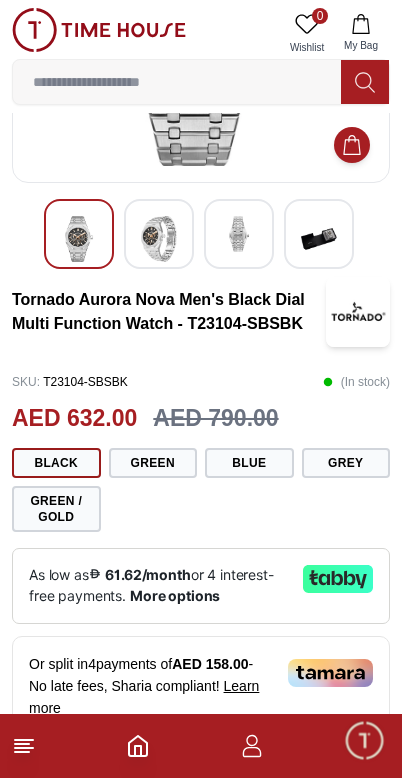 click on "Green" at bounding box center (153, 463) 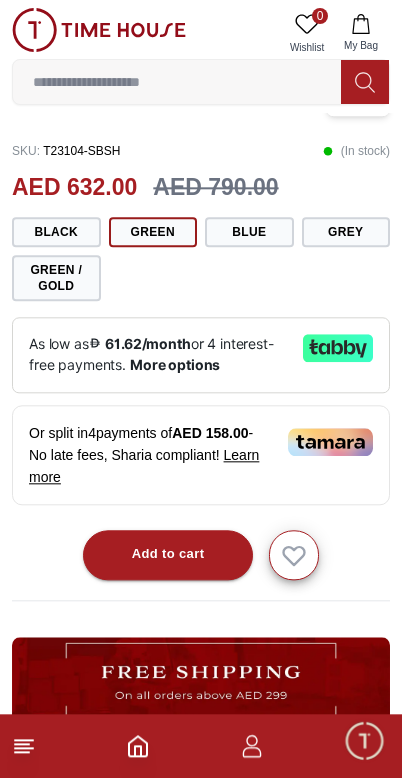 scroll, scrollTop: 470, scrollLeft: 0, axis: vertical 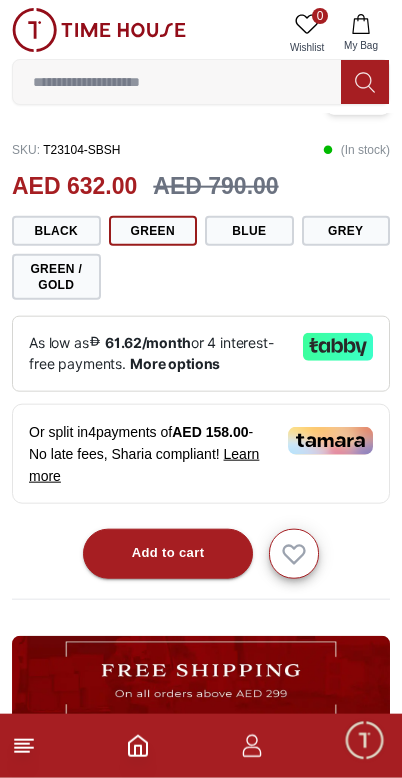 click on "Add to cart" at bounding box center [168, 554] 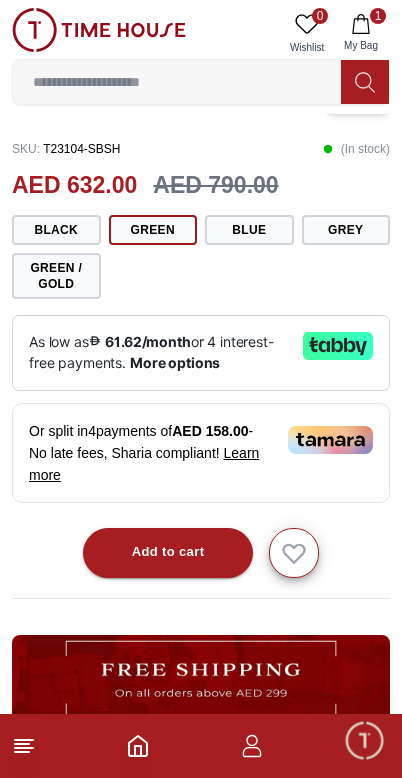 click 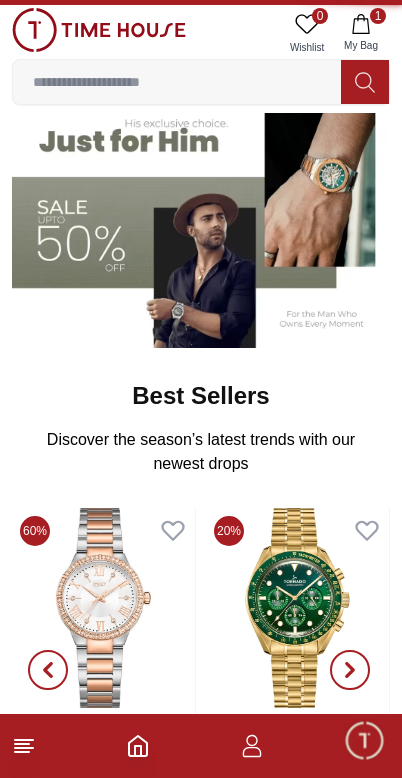 scroll, scrollTop: 0, scrollLeft: 0, axis: both 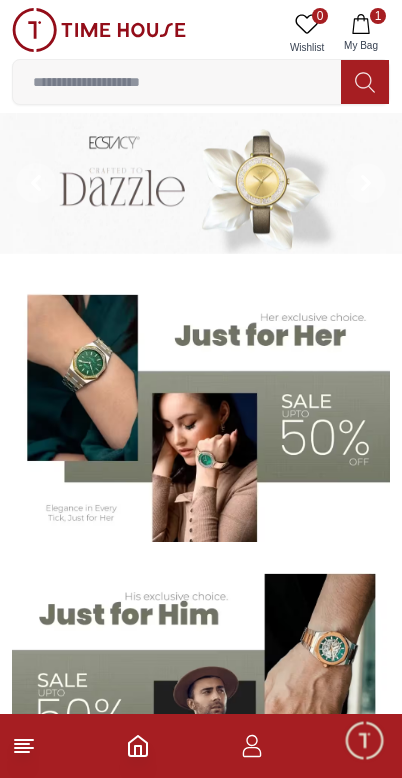 click on "1 My Bag" at bounding box center (361, 33) 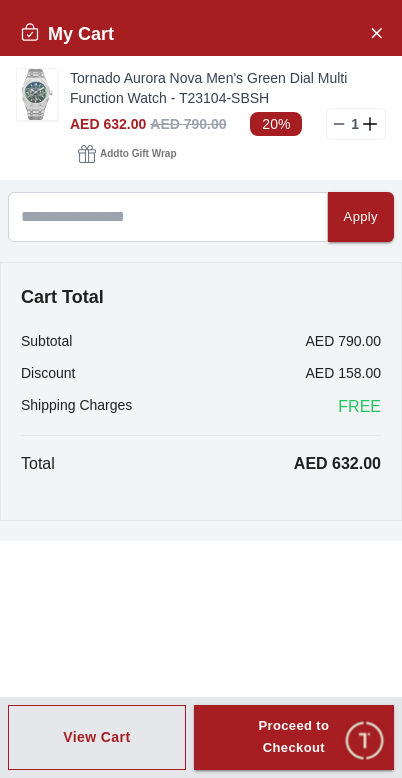click on "Add  to Gift Wrap" at bounding box center [138, 154] 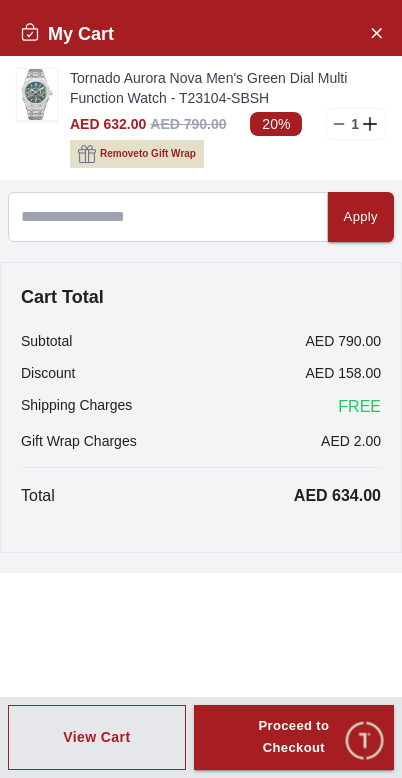 click on "Proceed to Checkout" at bounding box center [294, 738] 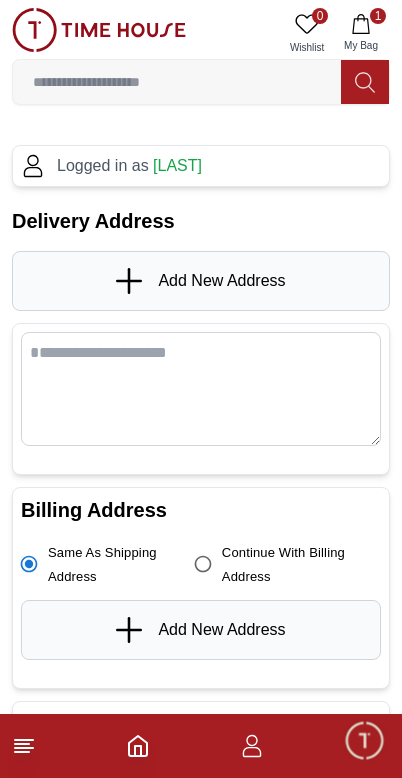 click on "Add New Address" at bounding box center [201, 281] 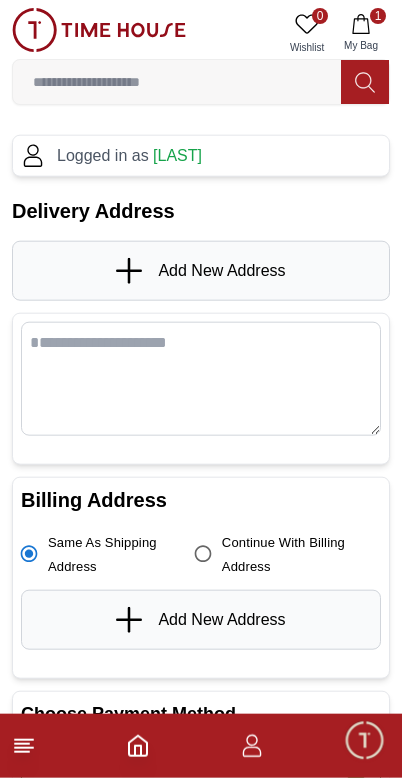 scroll, scrollTop: 0, scrollLeft: 0, axis: both 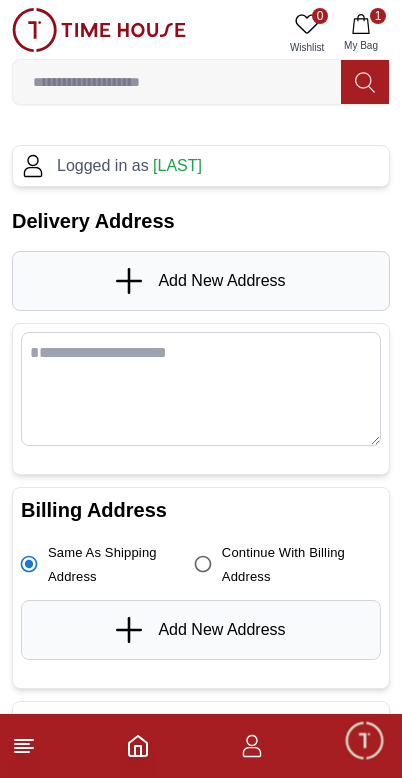 click 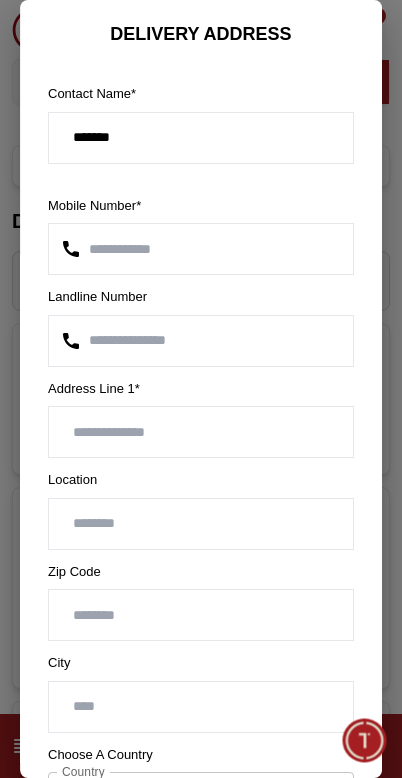 click on "**********" at bounding box center (201, 249) 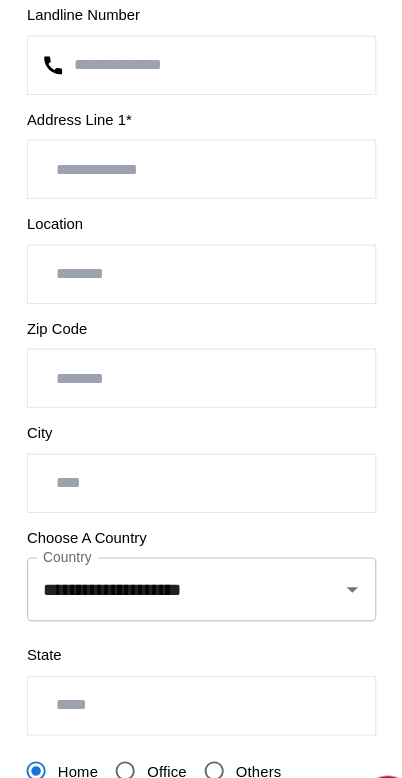 scroll, scrollTop: 246, scrollLeft: 0, axis: vertical 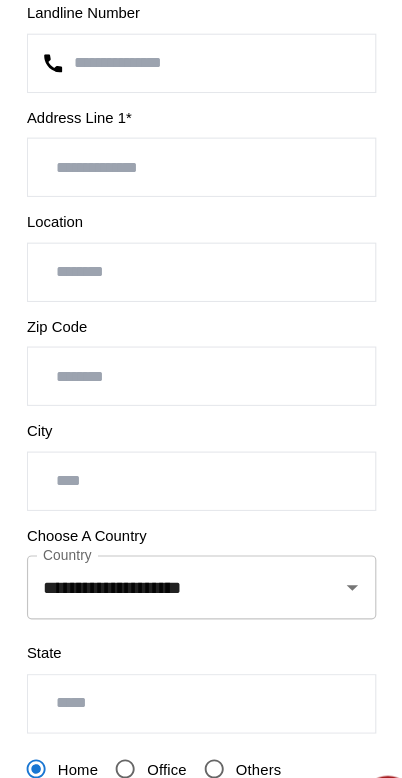 click at bounding box center (201, 278) 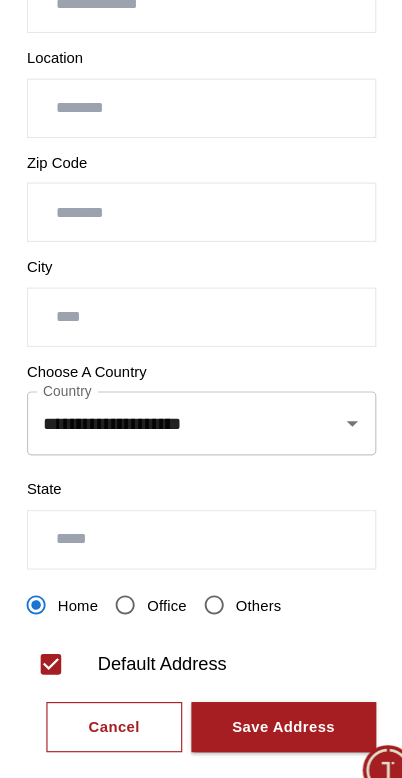 scroll, scrollTop: 361, scrollLeft: 0, axis: vertical 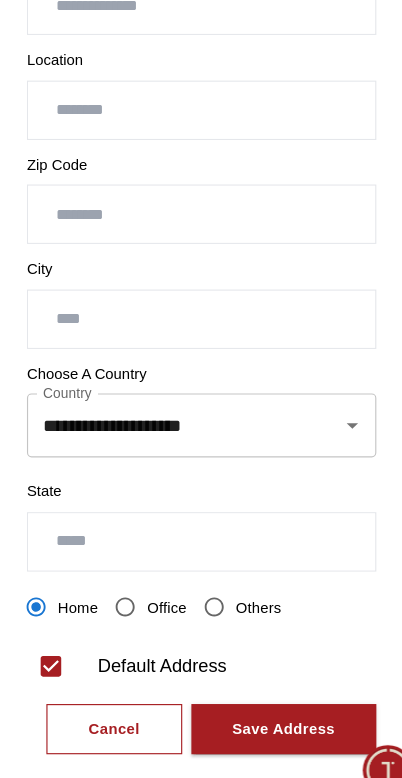 click 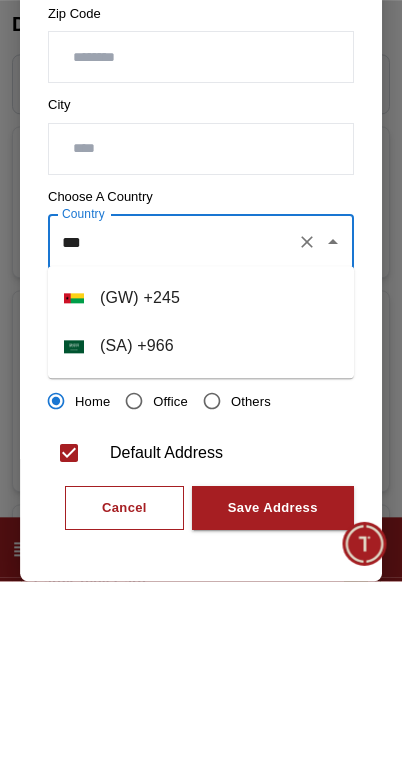 click on "( SA ) + 966" at bounding box center [201, 543] 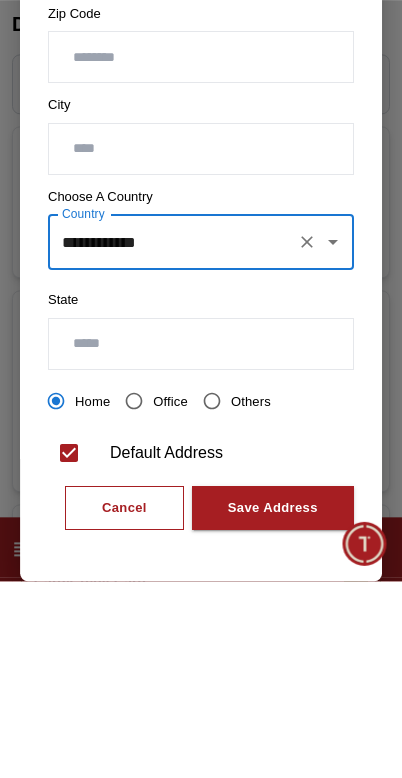 click at bounding box center [201, 541] 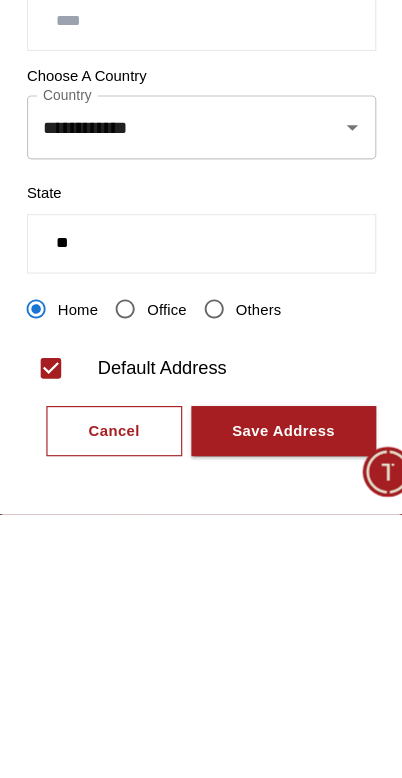 type on "*" 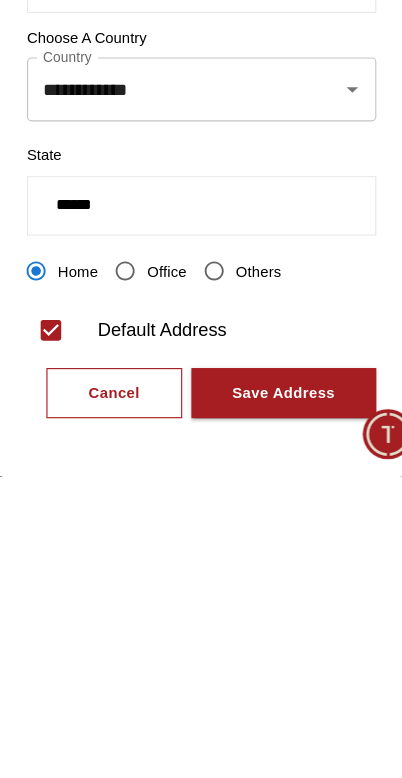 scroll, scrollTop: 45, scrollLeft: 0, axis: vertical 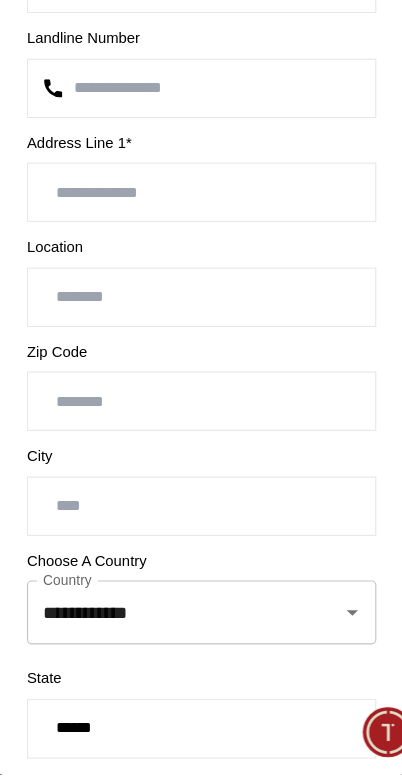 type on "******" 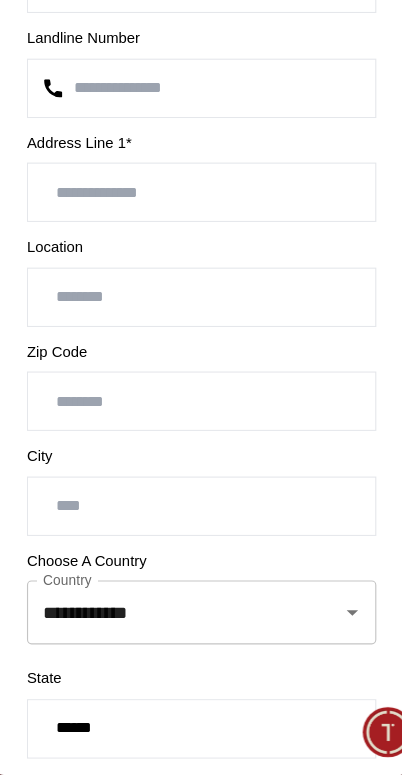 scroll, scrollTop: 48, scrollLeft: 0, axis: vertical 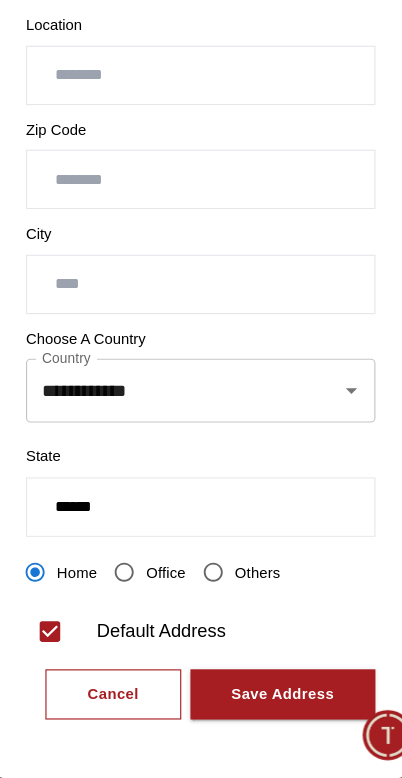click on "Save Address" at bounding box center (273, 705) 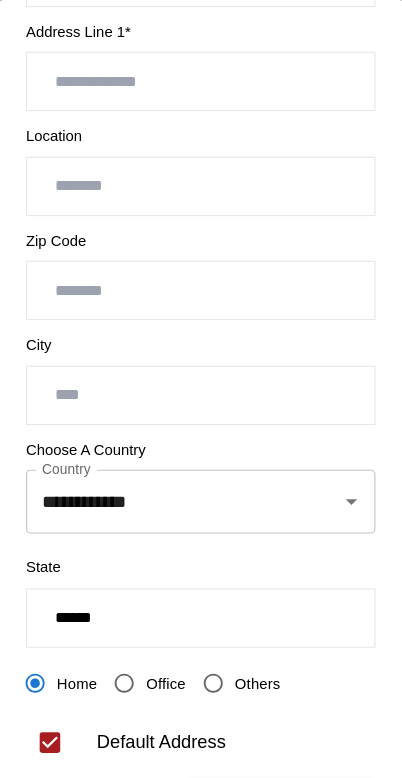 click on "Save Address" at bounding box center [273, 705] 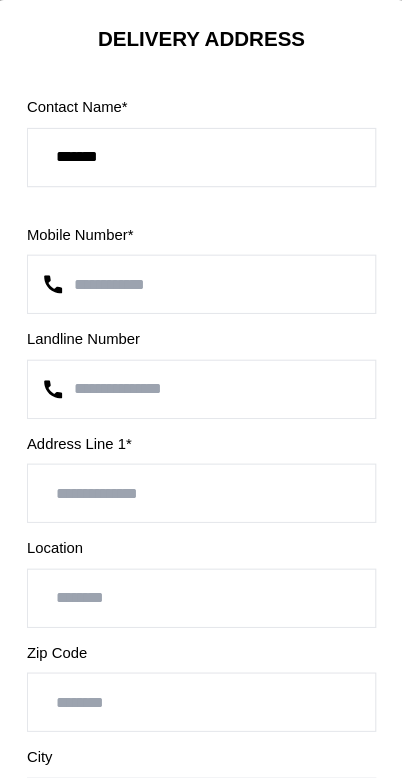 scroll, scrollTop: 0, scrollLeft: 0, axis: both 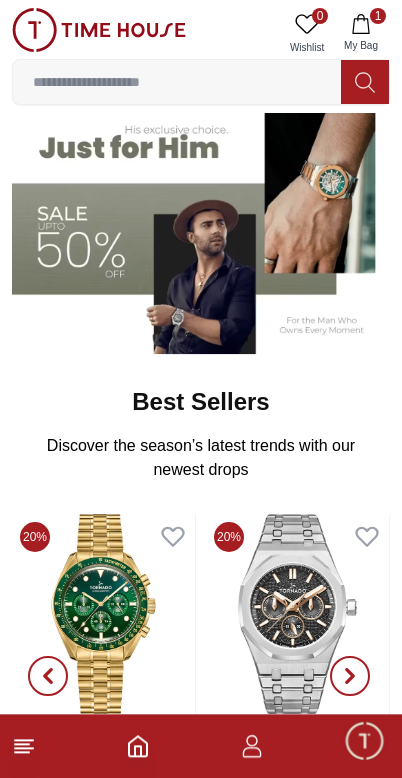 click at bounding box center (201, 222) 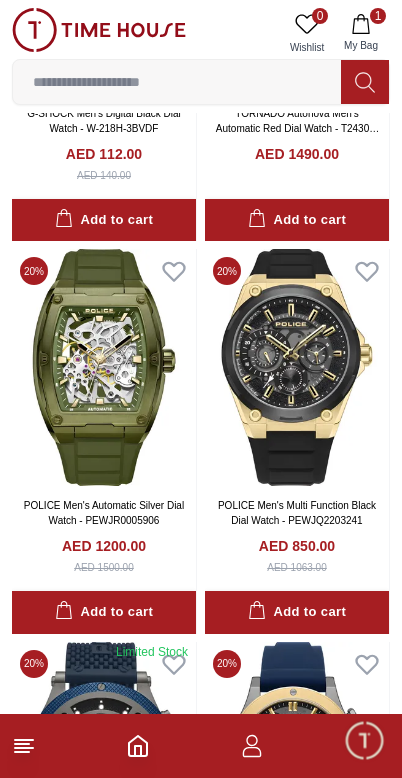 scroll, scrollTop: 359, scrollLeft: 0, axis: vertical 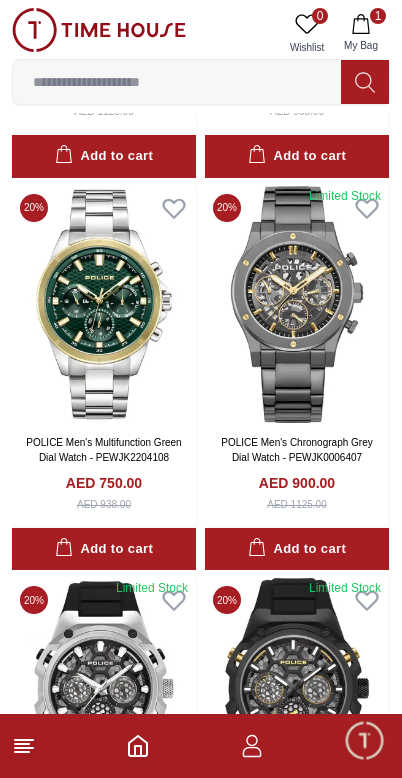 click 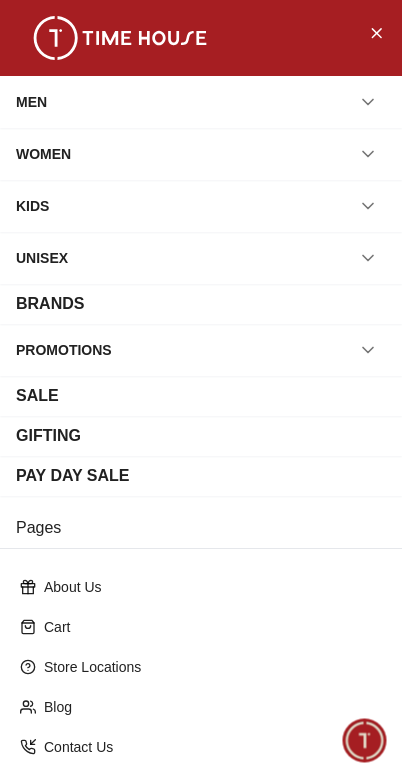 click 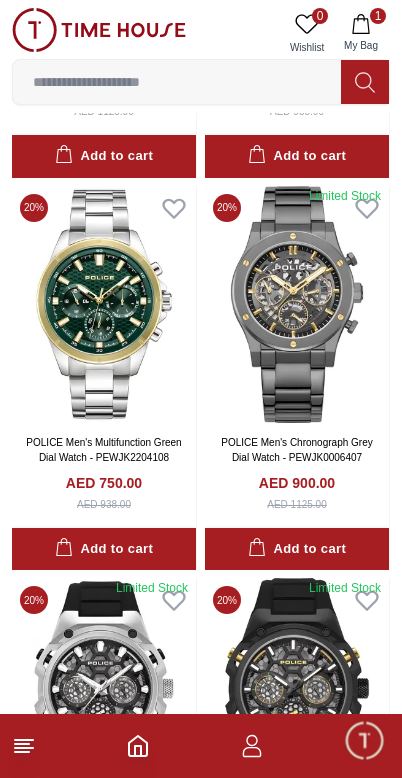 click on "1 My Bag" at bounding box center [361, 33] 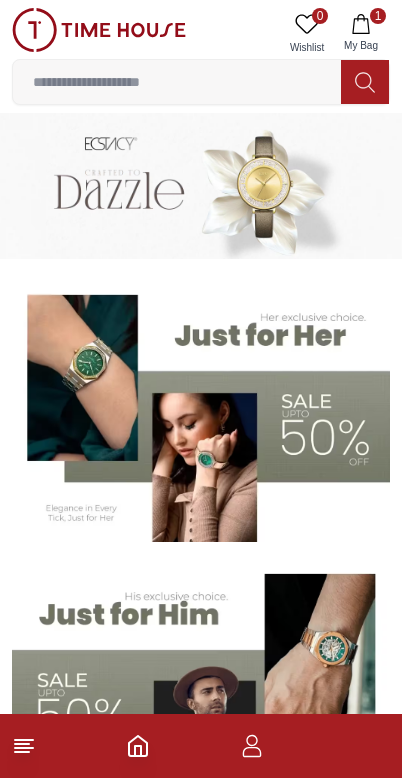 scroll, scrollTop: 0, scrollLeft: 0, axis: both 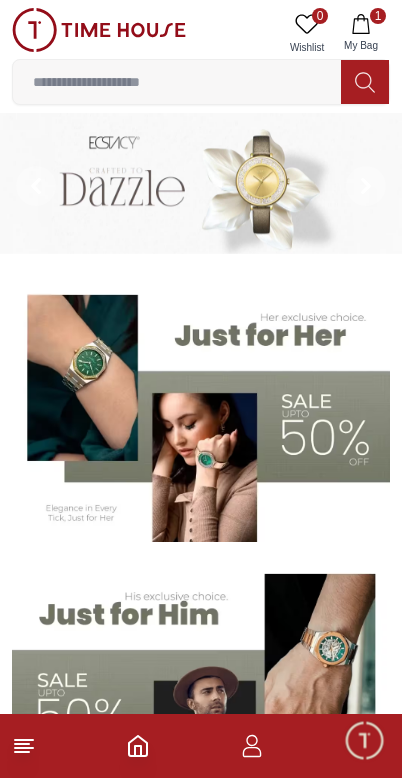 click at bounding box center (177, 82) 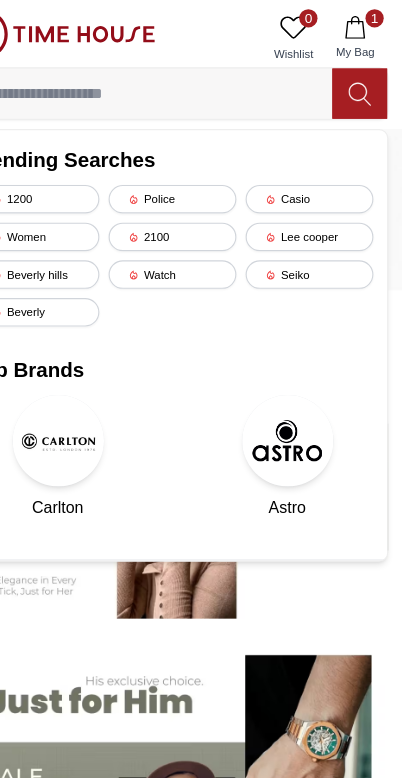 click 